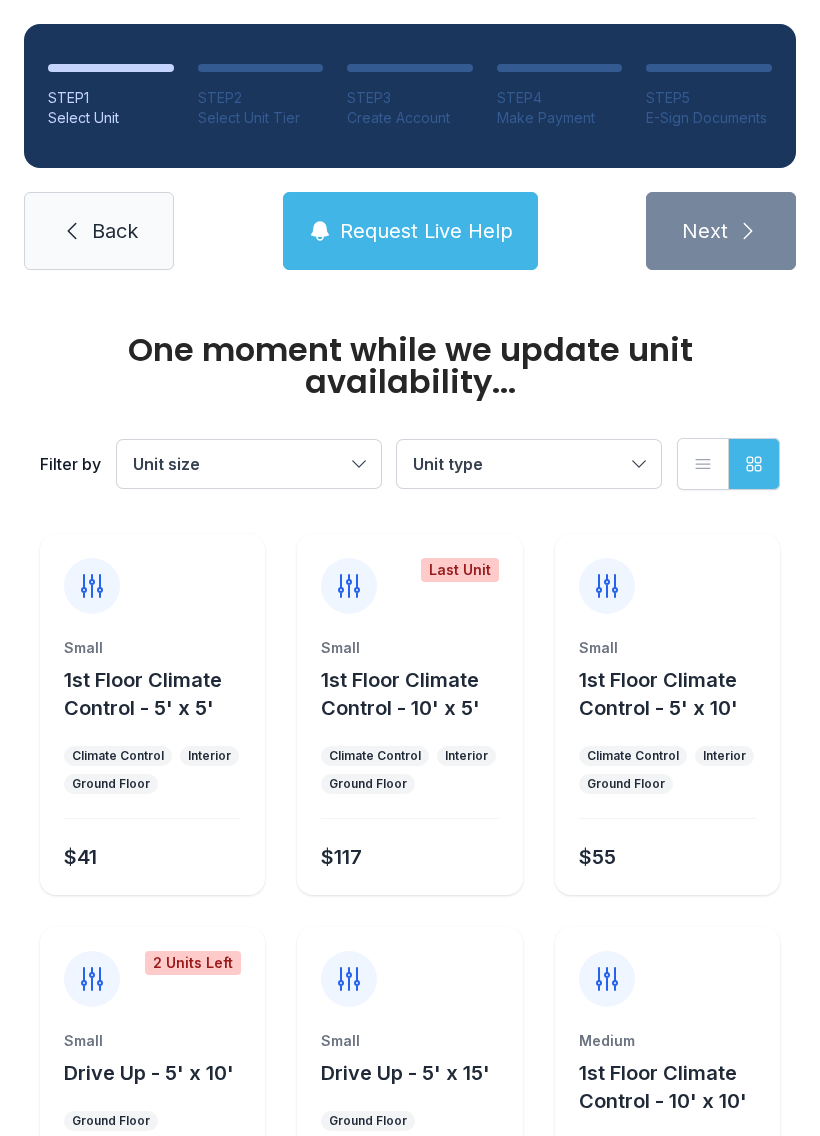 scroll, scrollTop: 0, scrollLeft: 0, axis: both 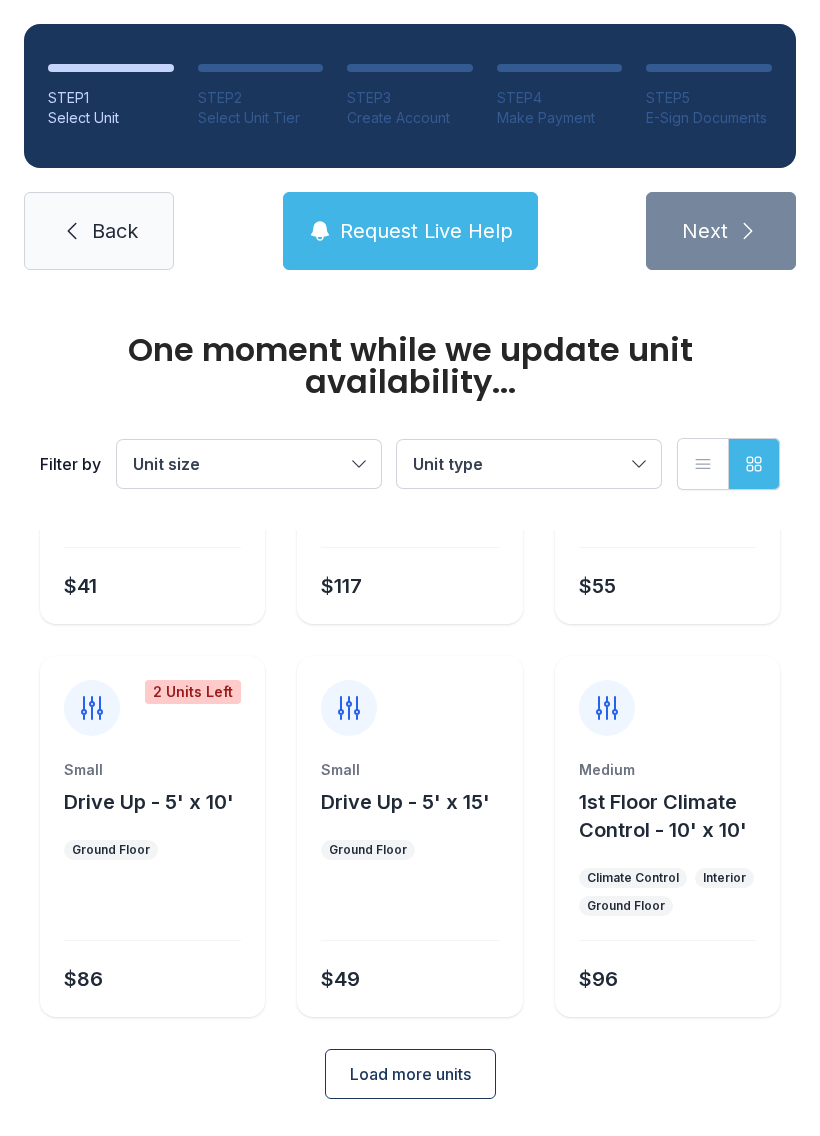 click on "Load more units" at bounding box center [410, 1074] 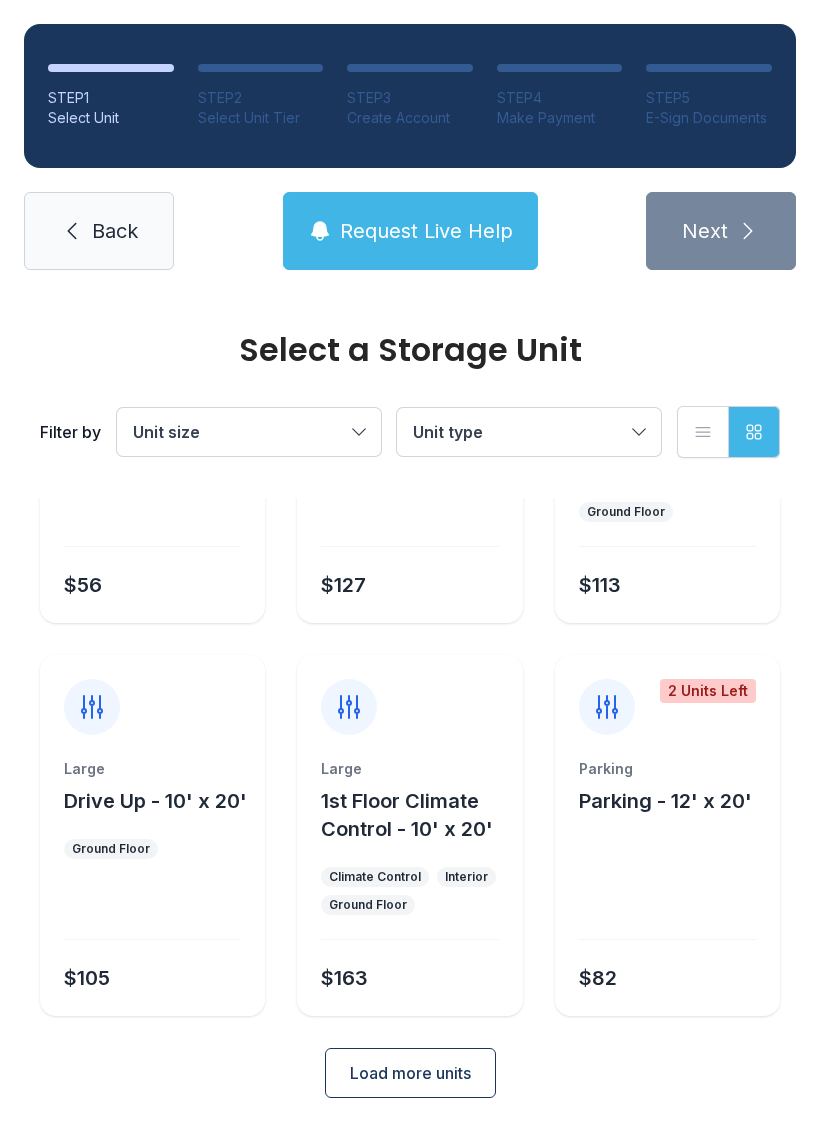 scroll, scrollTop: 1024, scrollLeft: 0, axis: vertical 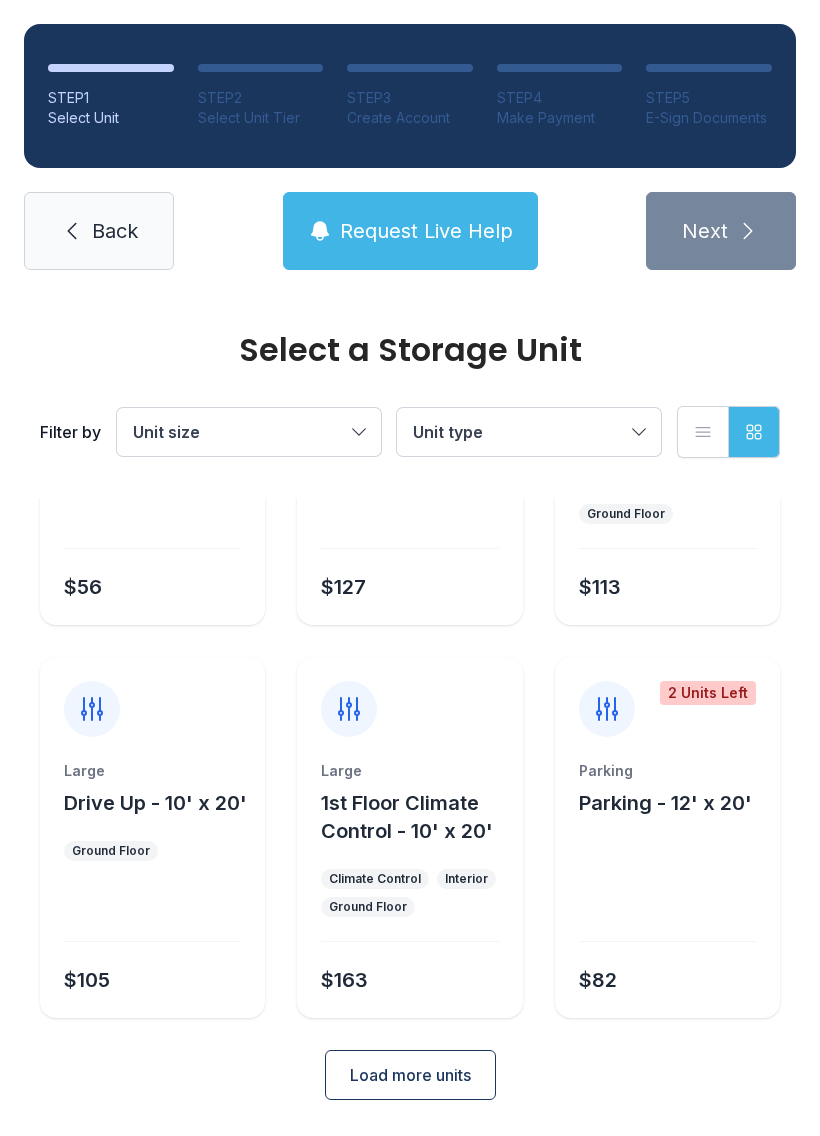 click on "$163" at bounding box center [405, 976] 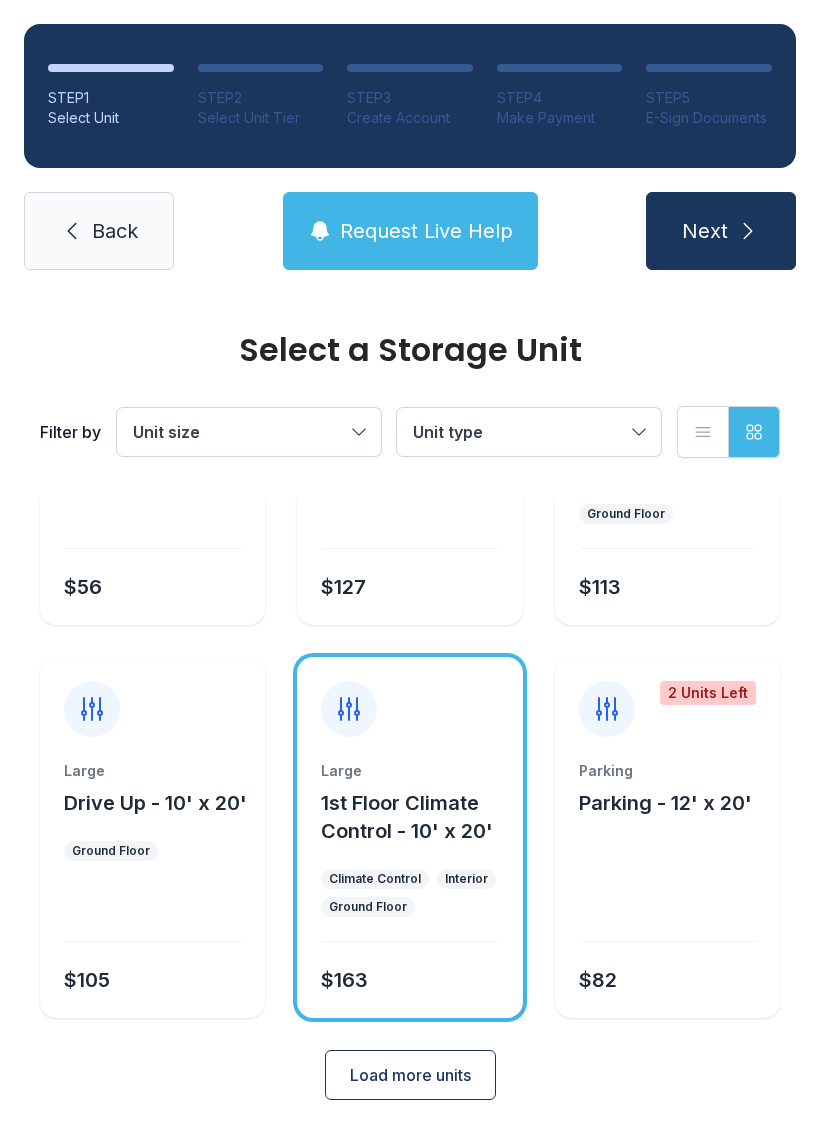 click on "Next" at bounding box center [721, 231] 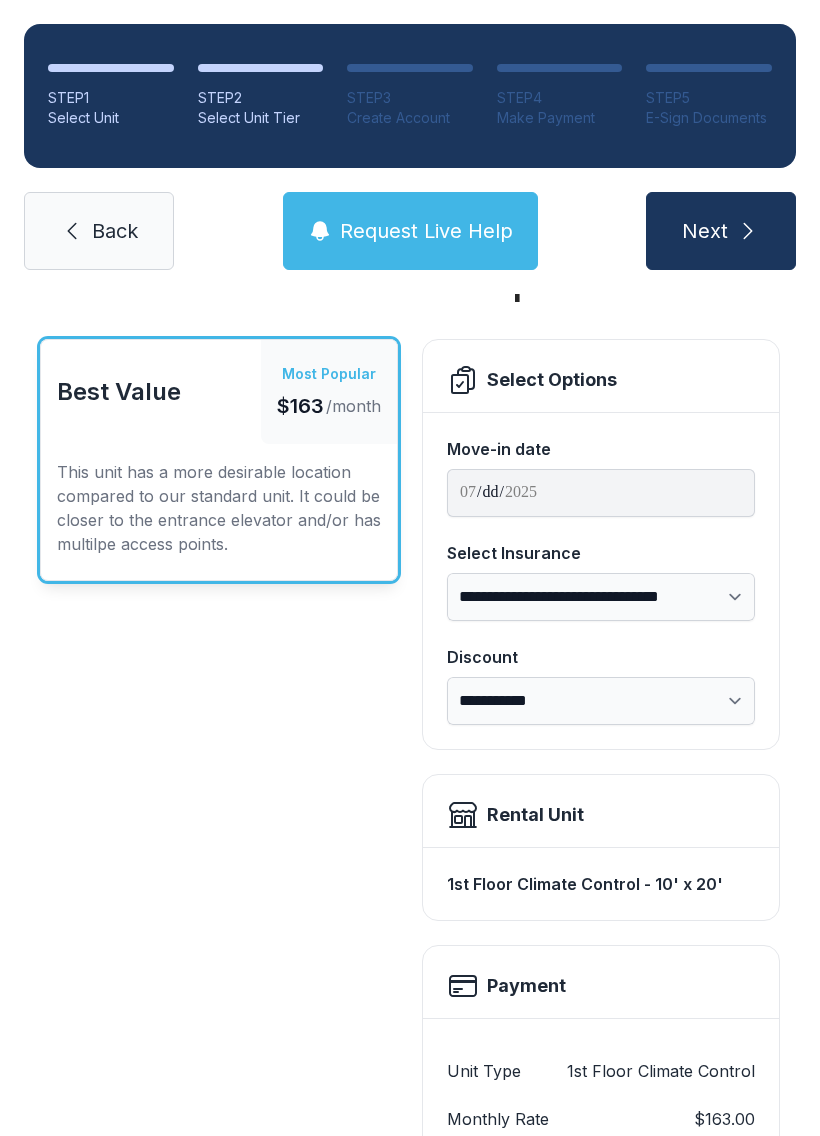 scroll, scrollTop: 65, scrollLeft: 0, axis: vertical 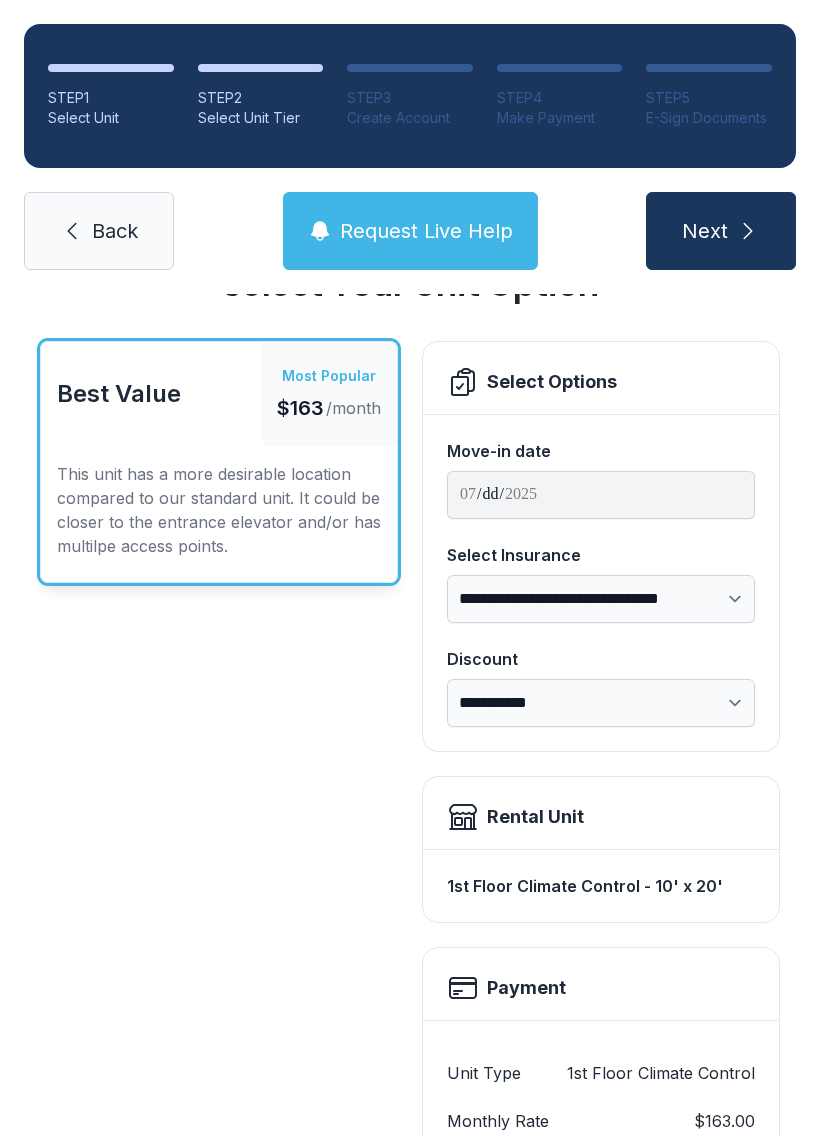 click on "Next" at bounding box center (705, 231) 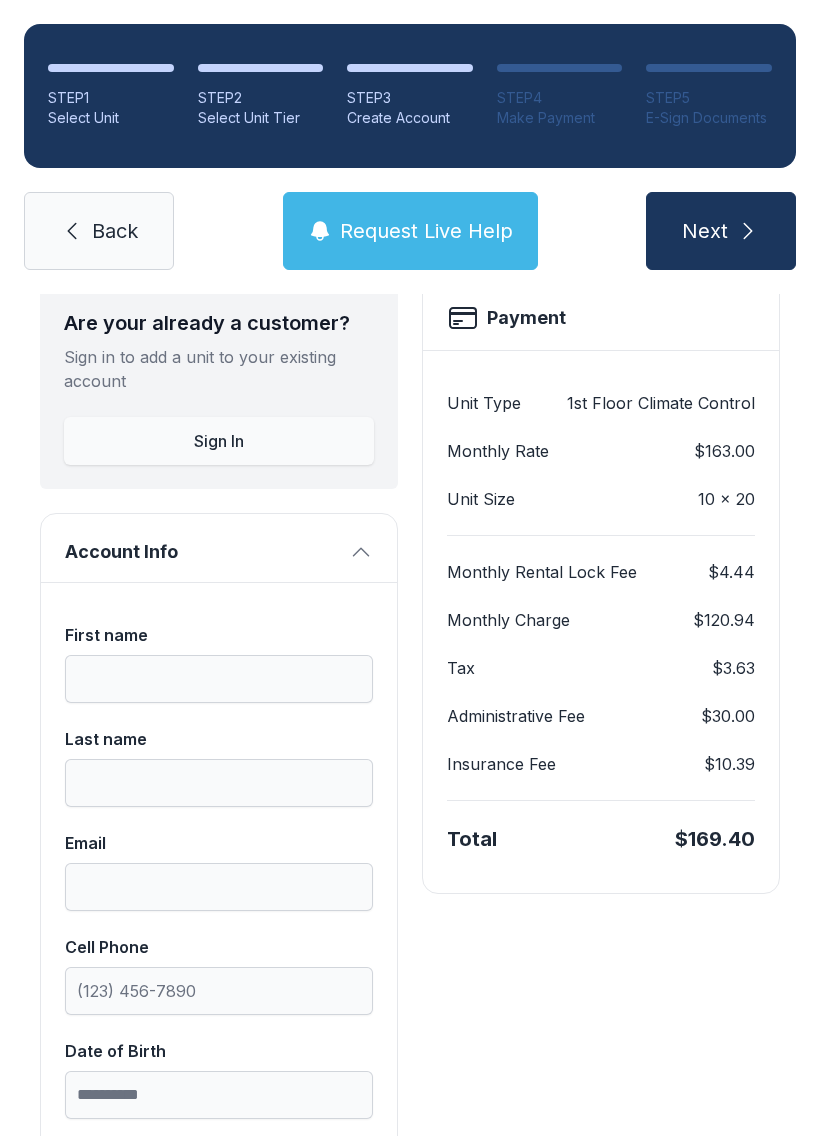 scroll, scrollTop: 135, scrollLeft: 0, axis: vertical 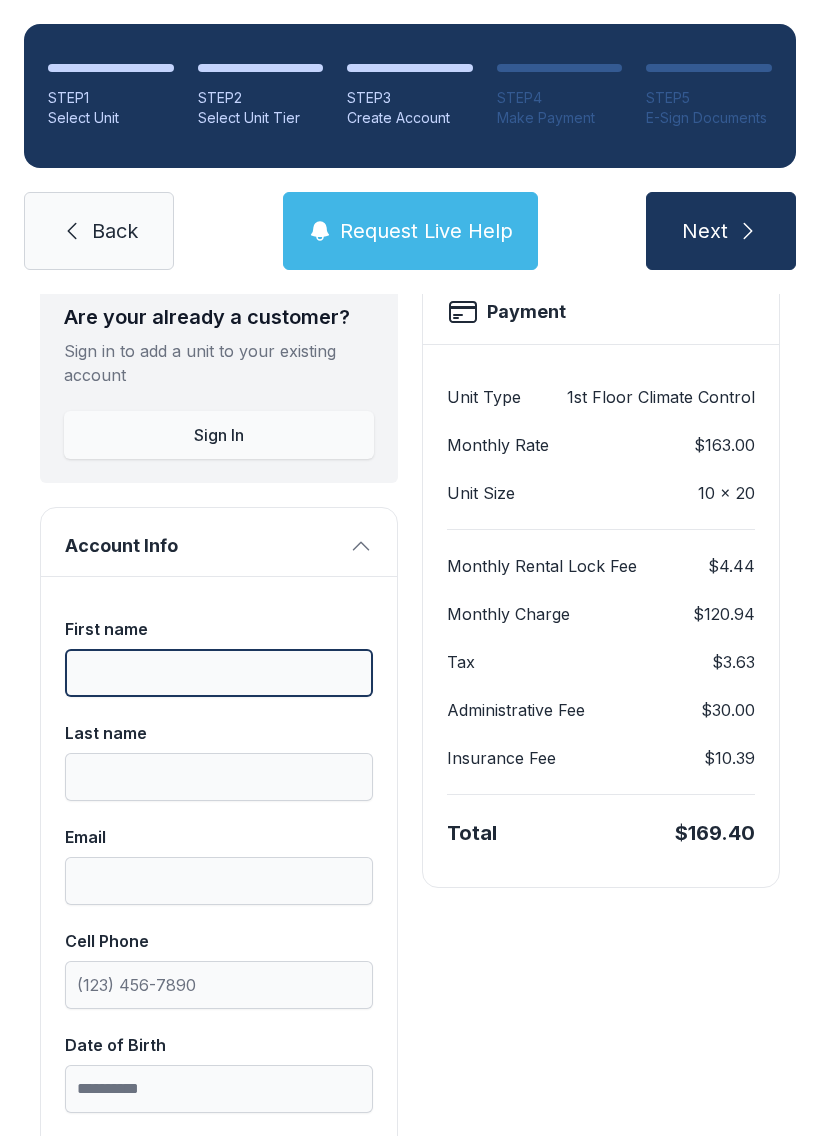 click on "First name" at bounding box center [219, 673] 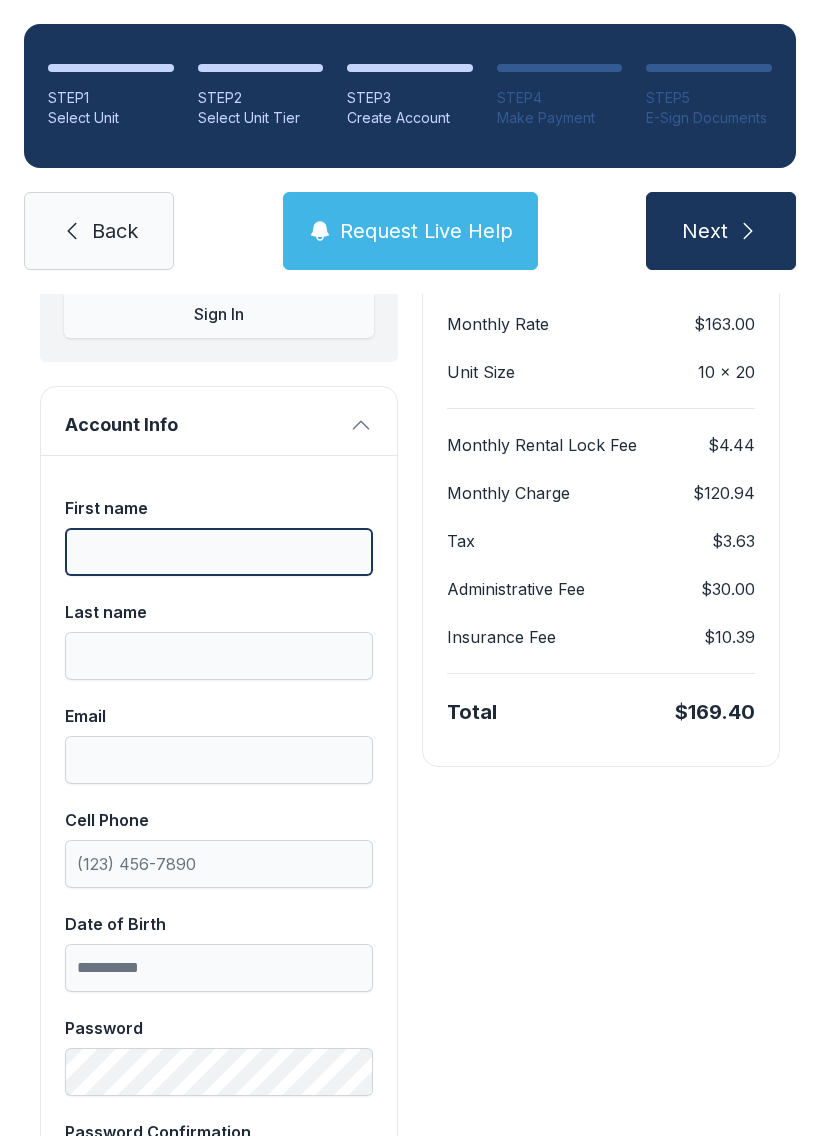 scroll, scrollTop: 259, scrollLeft: 0, axis: vertical 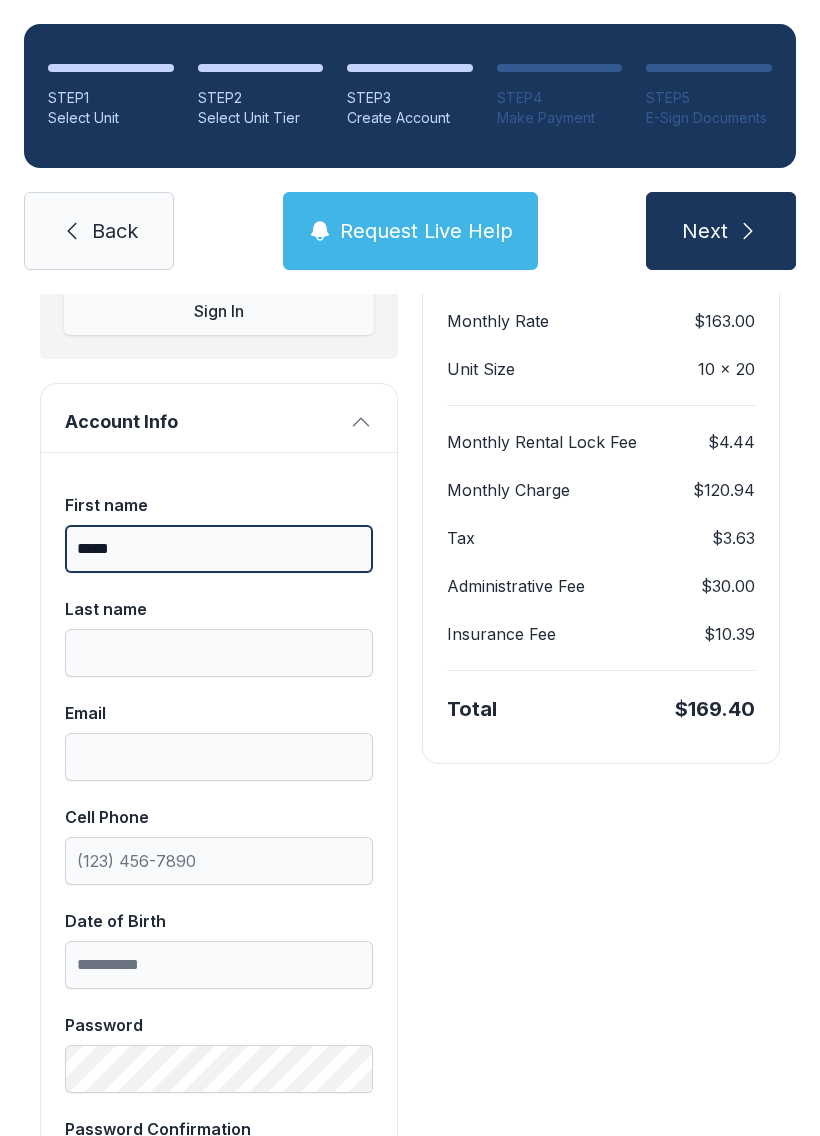 type on "*****" 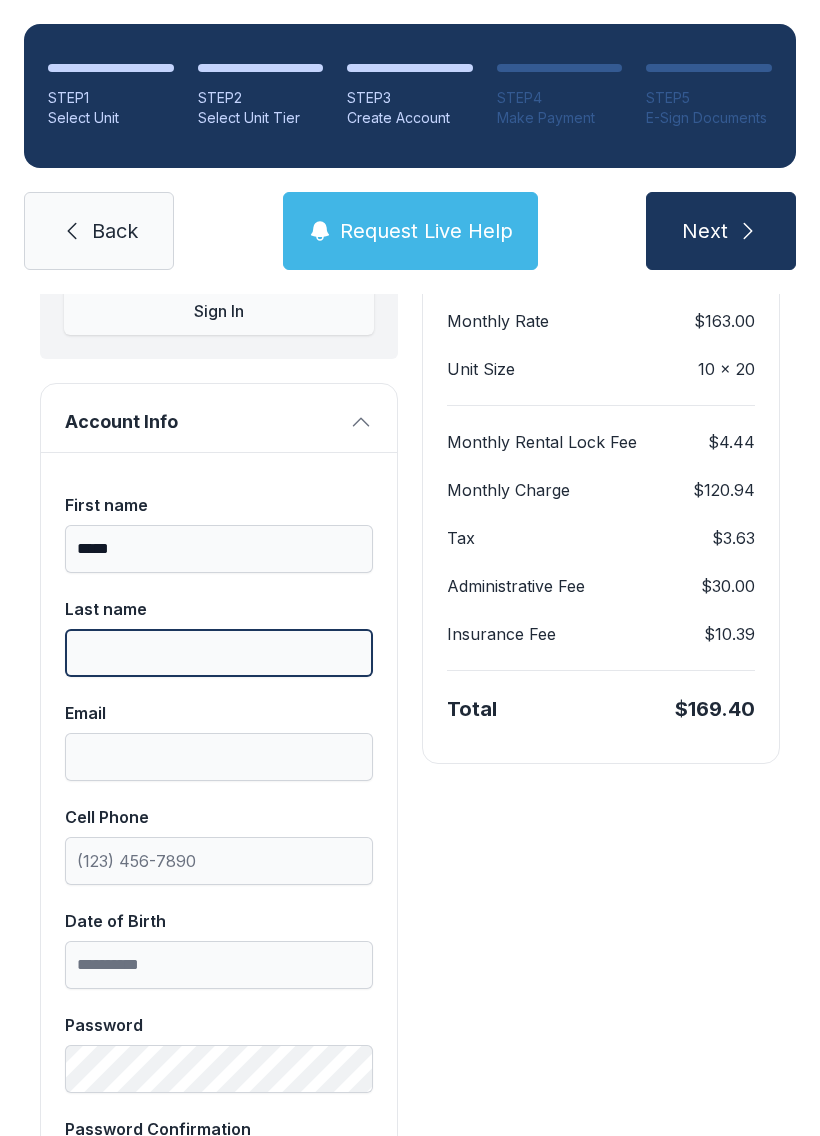 click on "Last name" at bounding box center (219, 653) 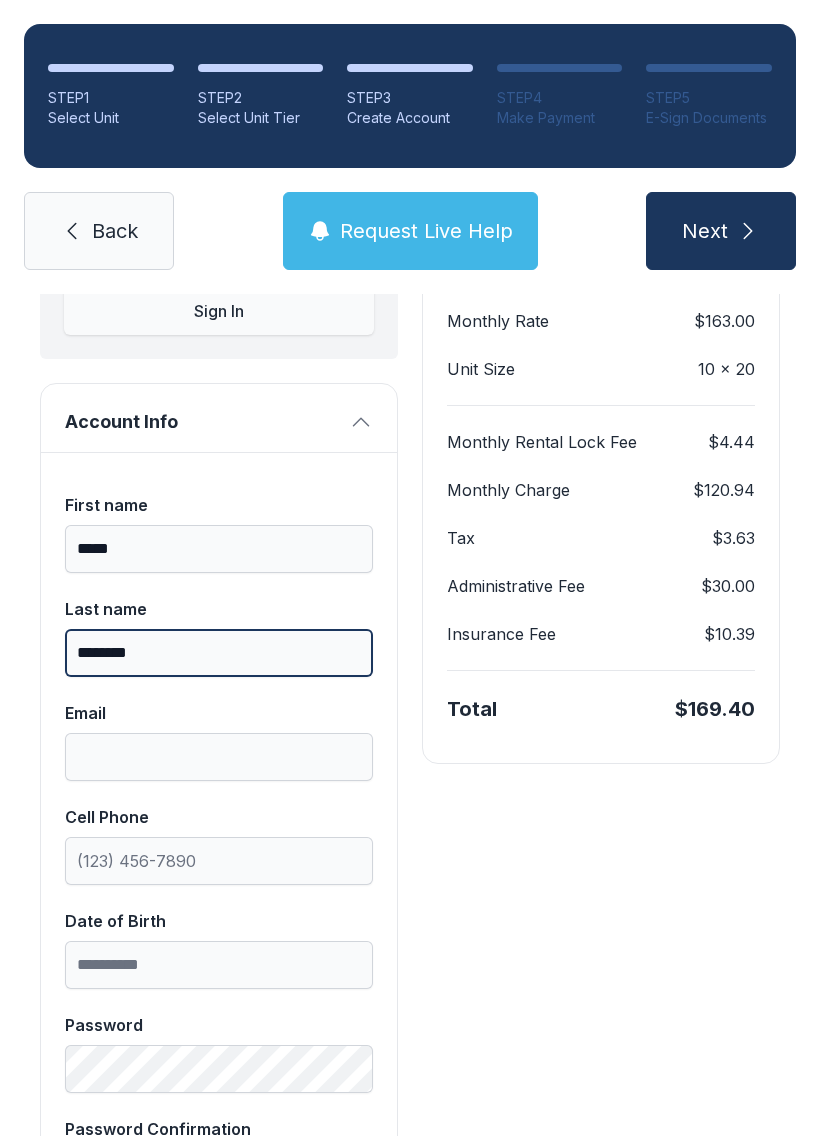 type on "********" 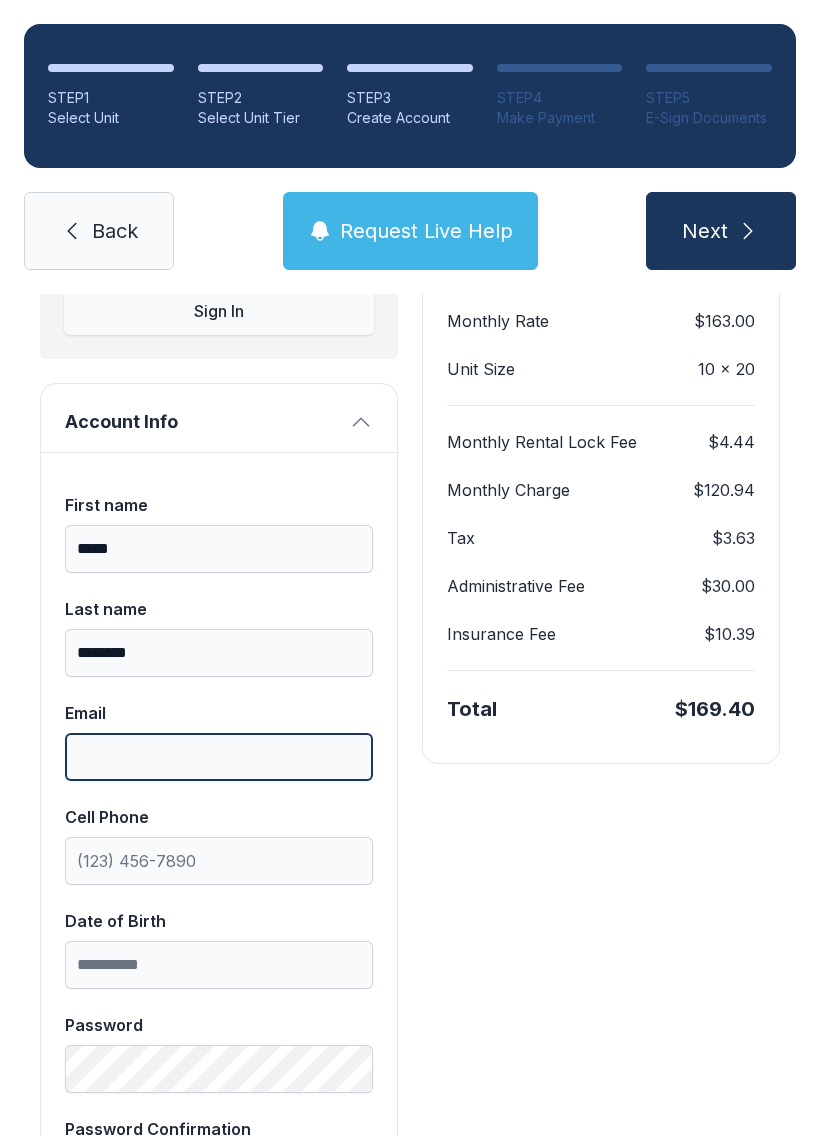 click on "Email" at bounding box center (219, 757) 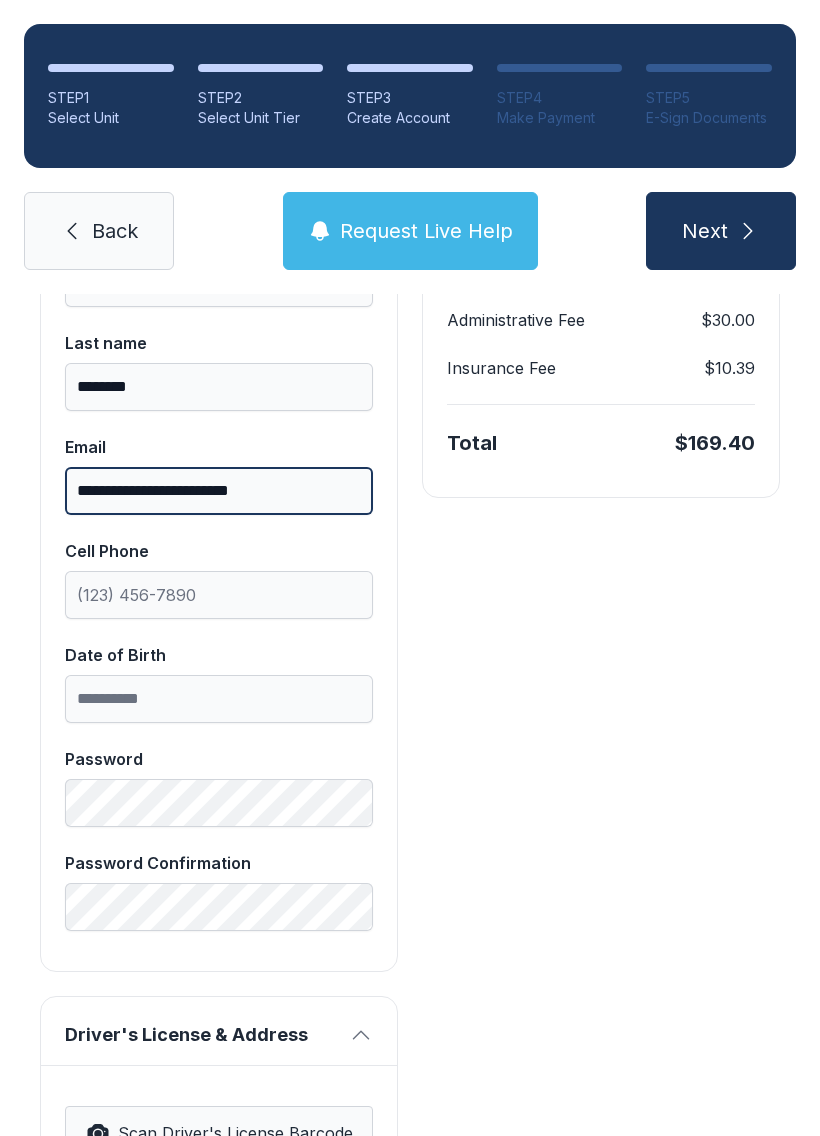 scroll, scrollTop: 526, scrollLeft: 0, axis: vertical 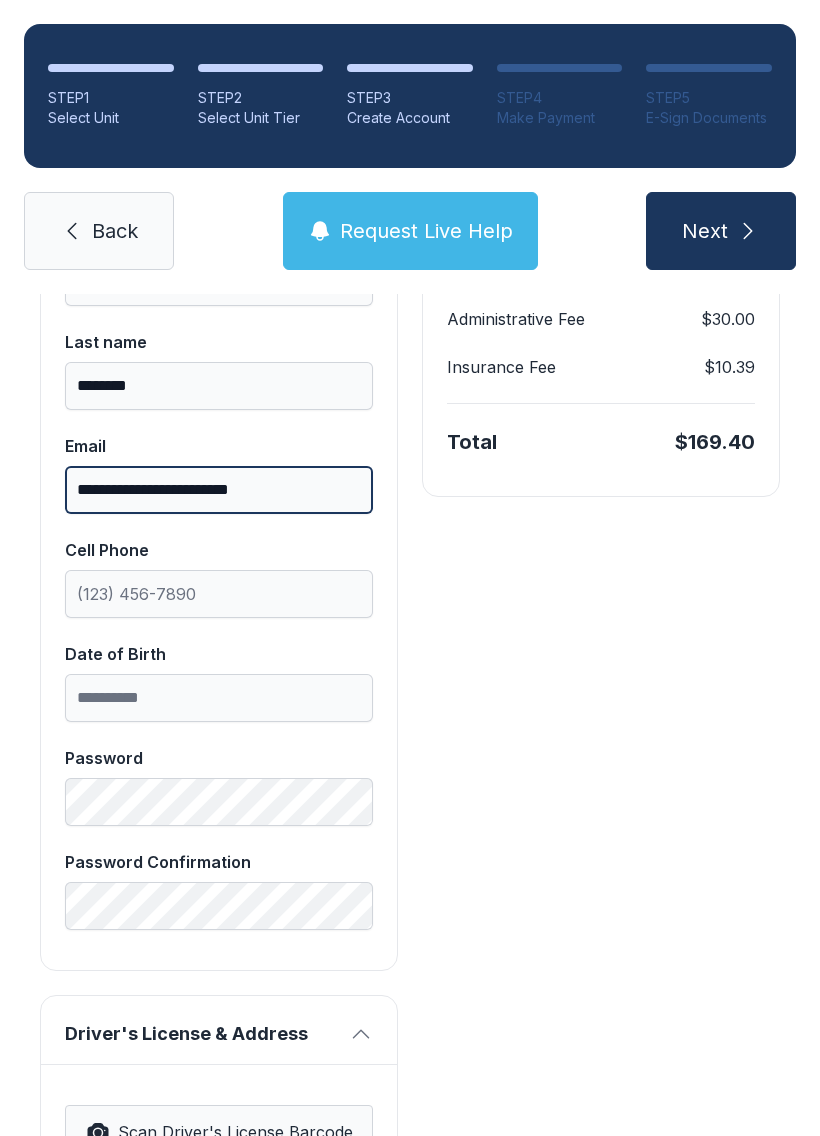type on "**********" 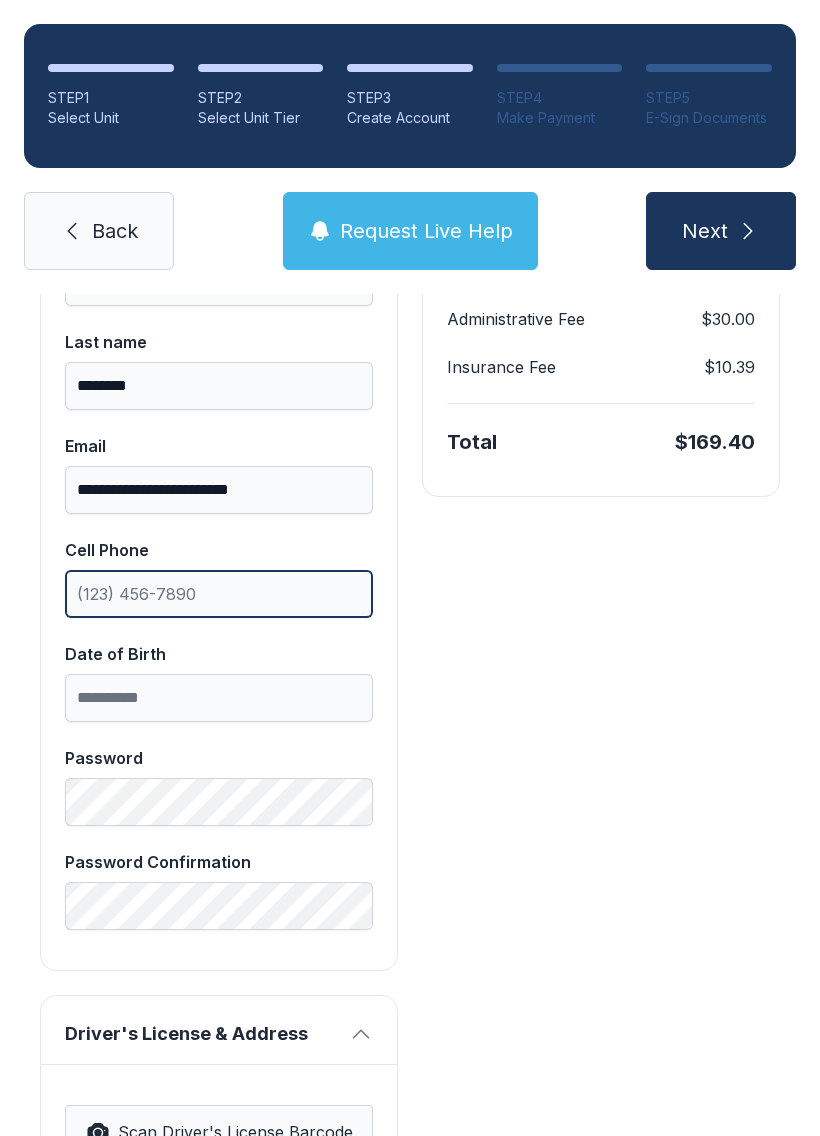 click on "Cell Phone" at bounding box center [219, 594] 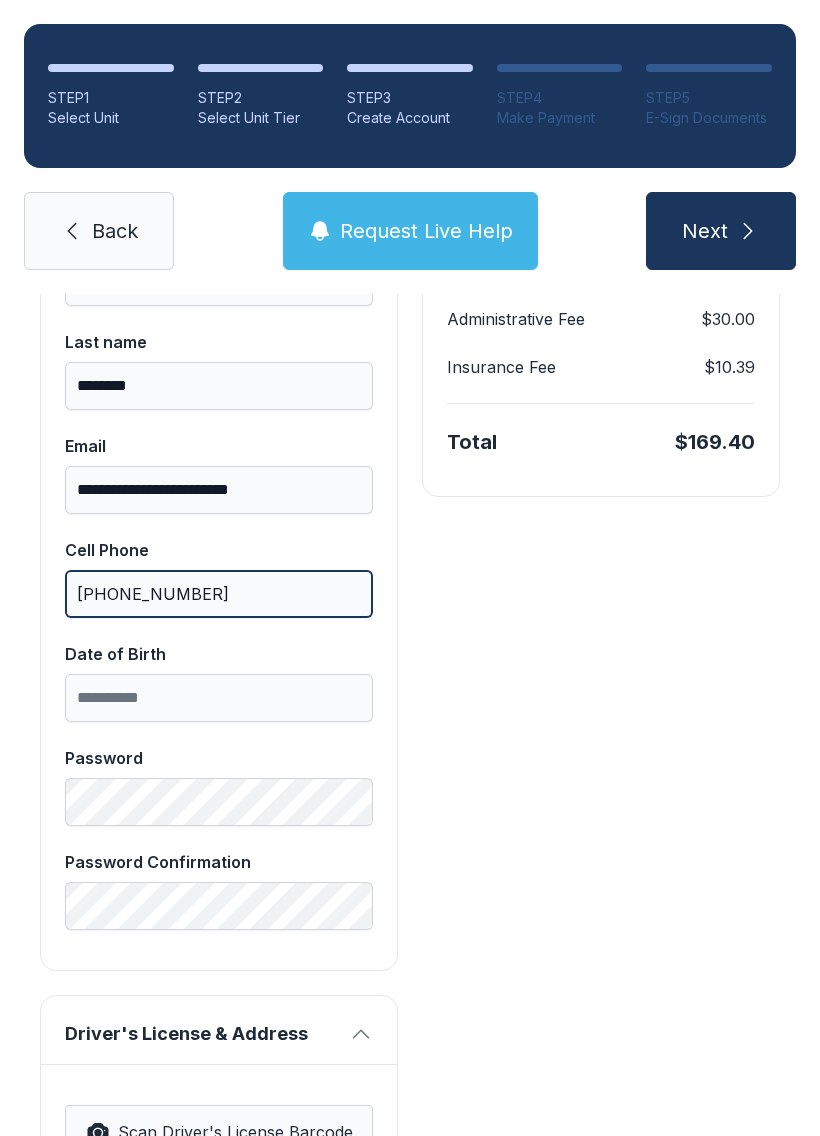 type on "[PHONE_NUMBER]" 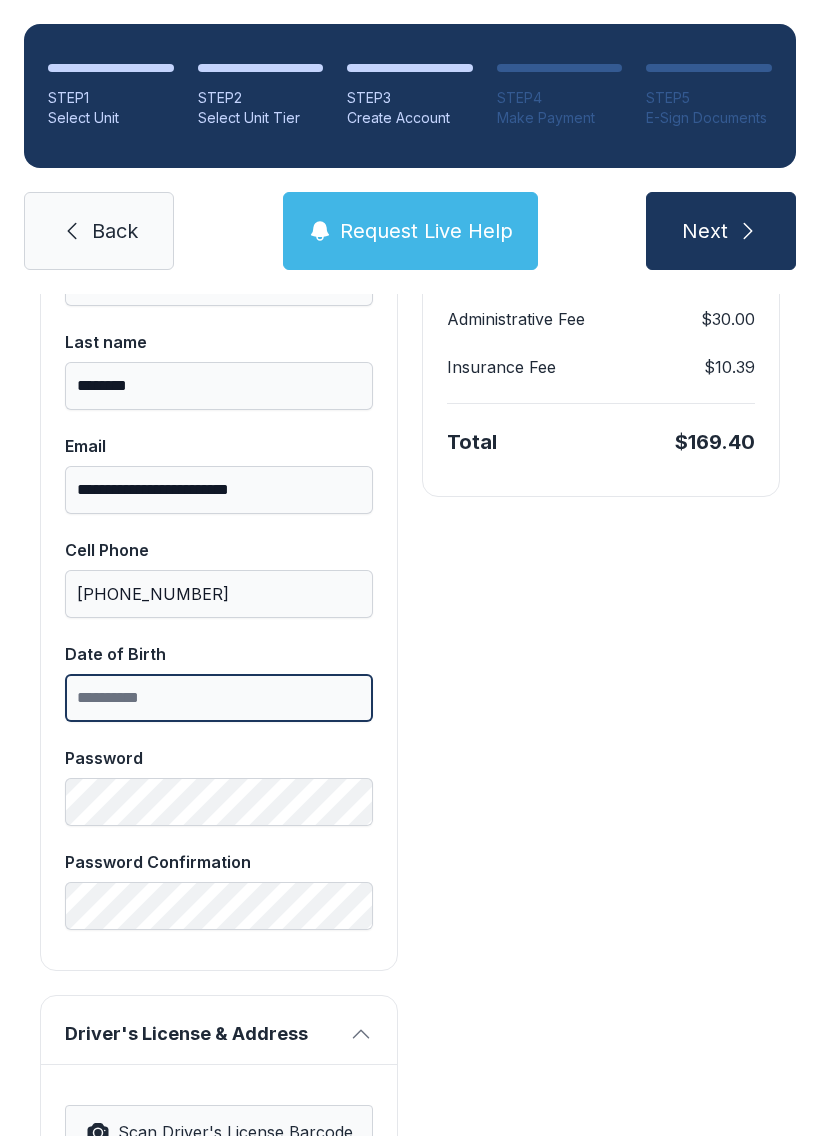 click on "Date of Birth" at bounding box center (219, 698) 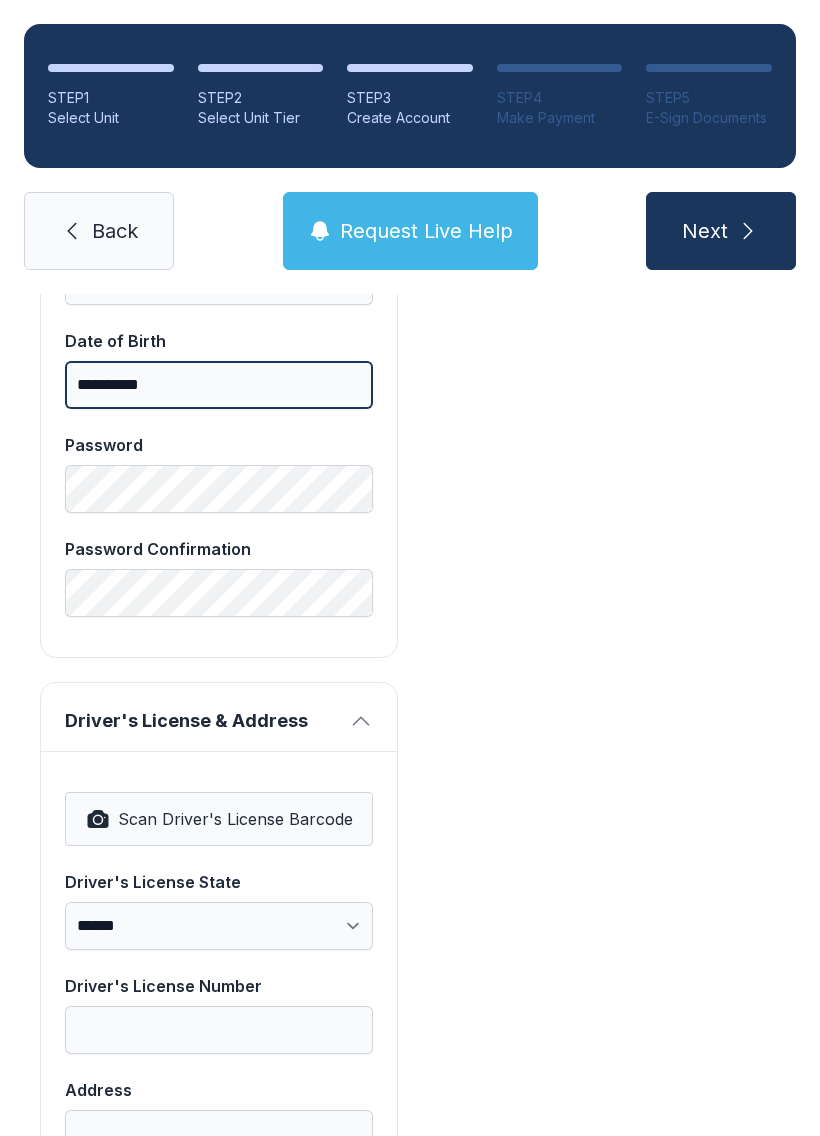 scroll, scrollTop: 842, scrollLeft: 0, axis: vertical 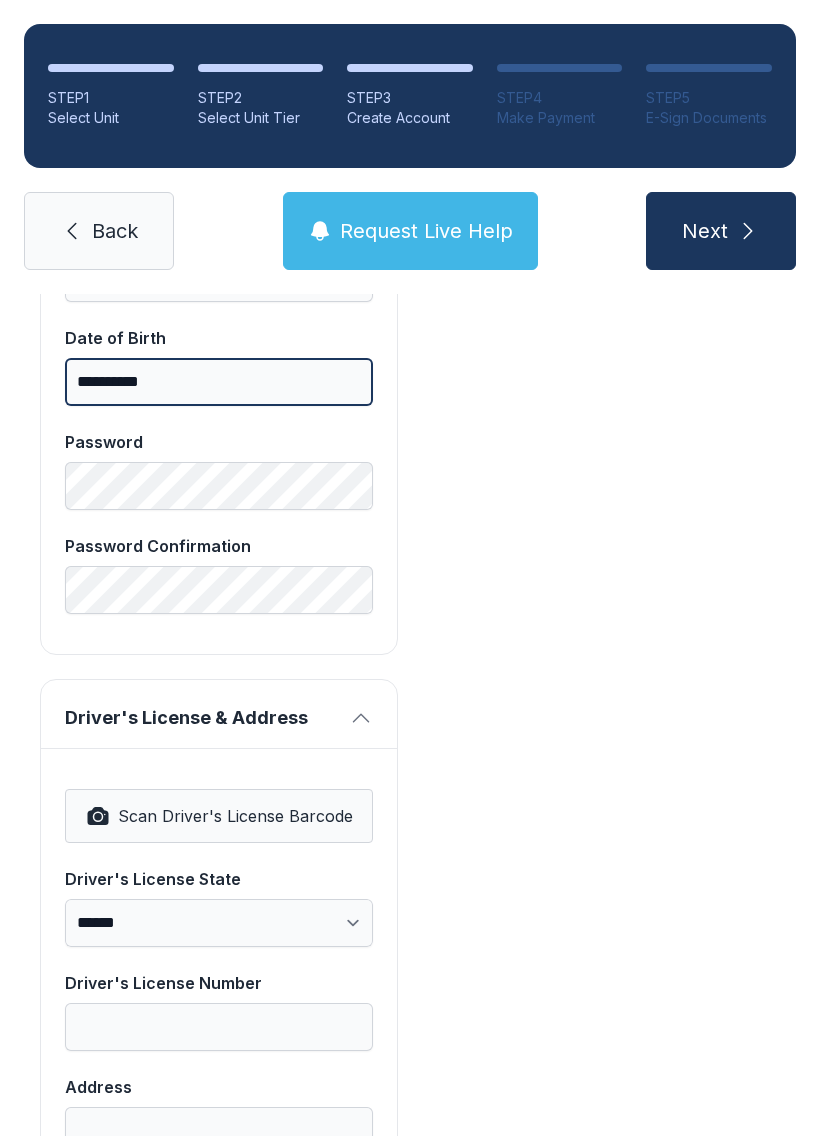 type on "**********" 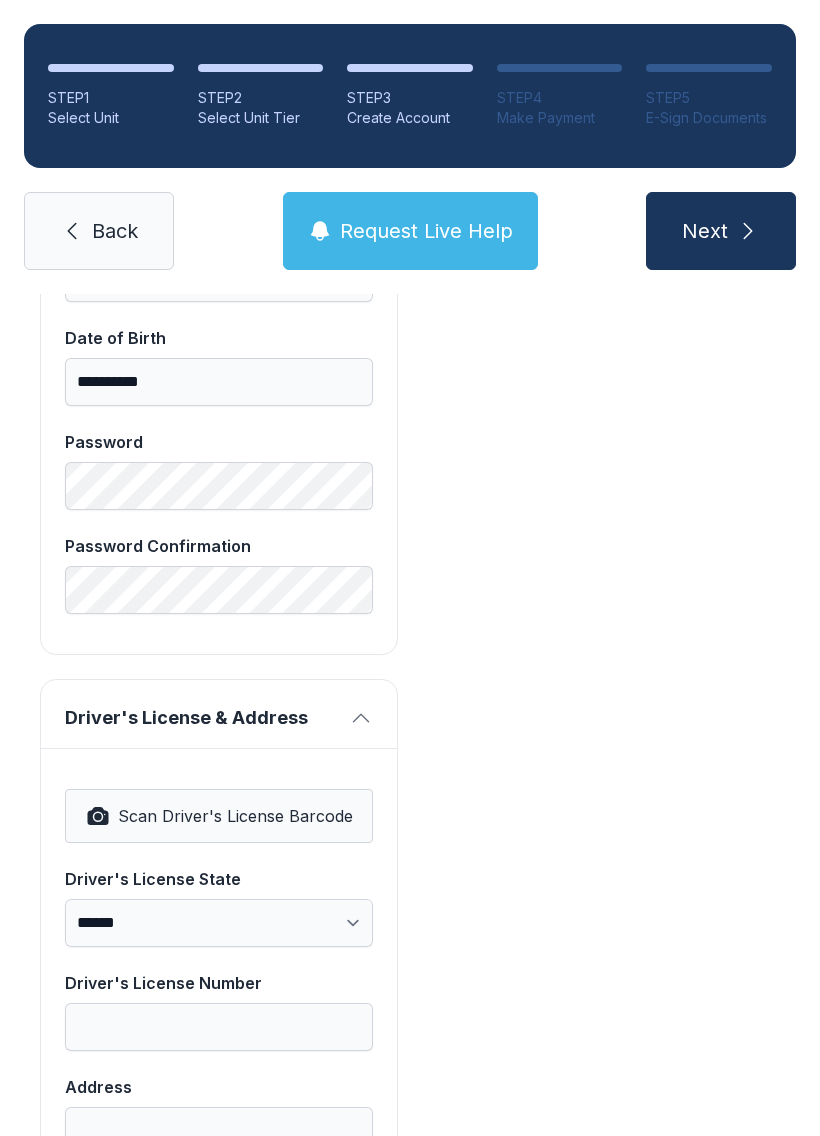 click on "Password Confirmation" at bounding box center [219, 574] 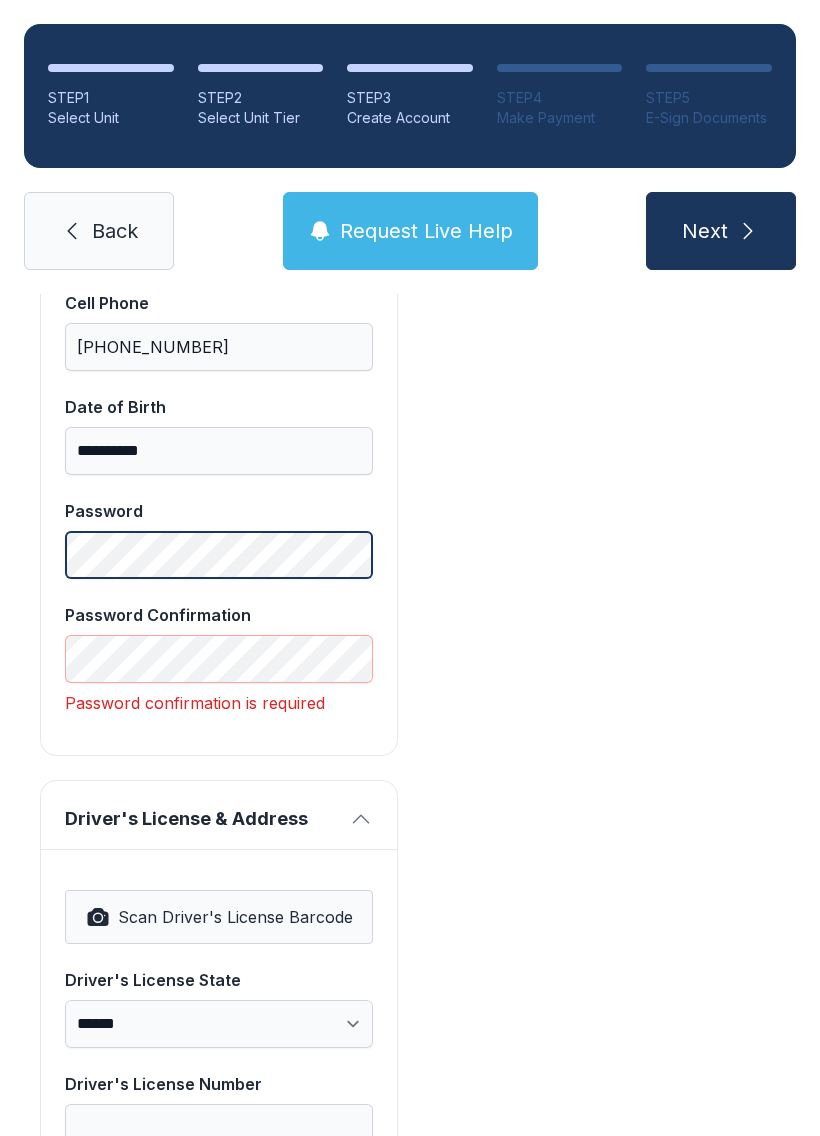 scroll, scrollTop: 806, scrollLeft: 0, axis: vertical 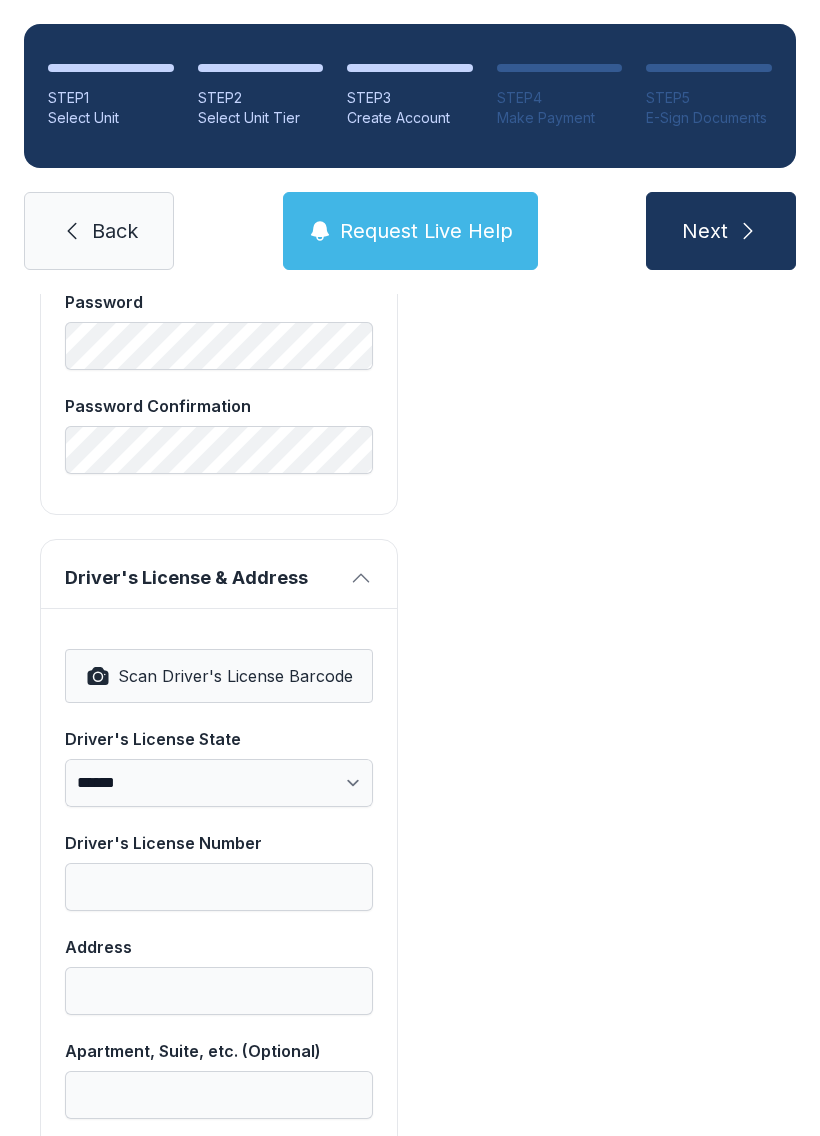 click on "Driver's License & Address" at bounding box center (219, 574) 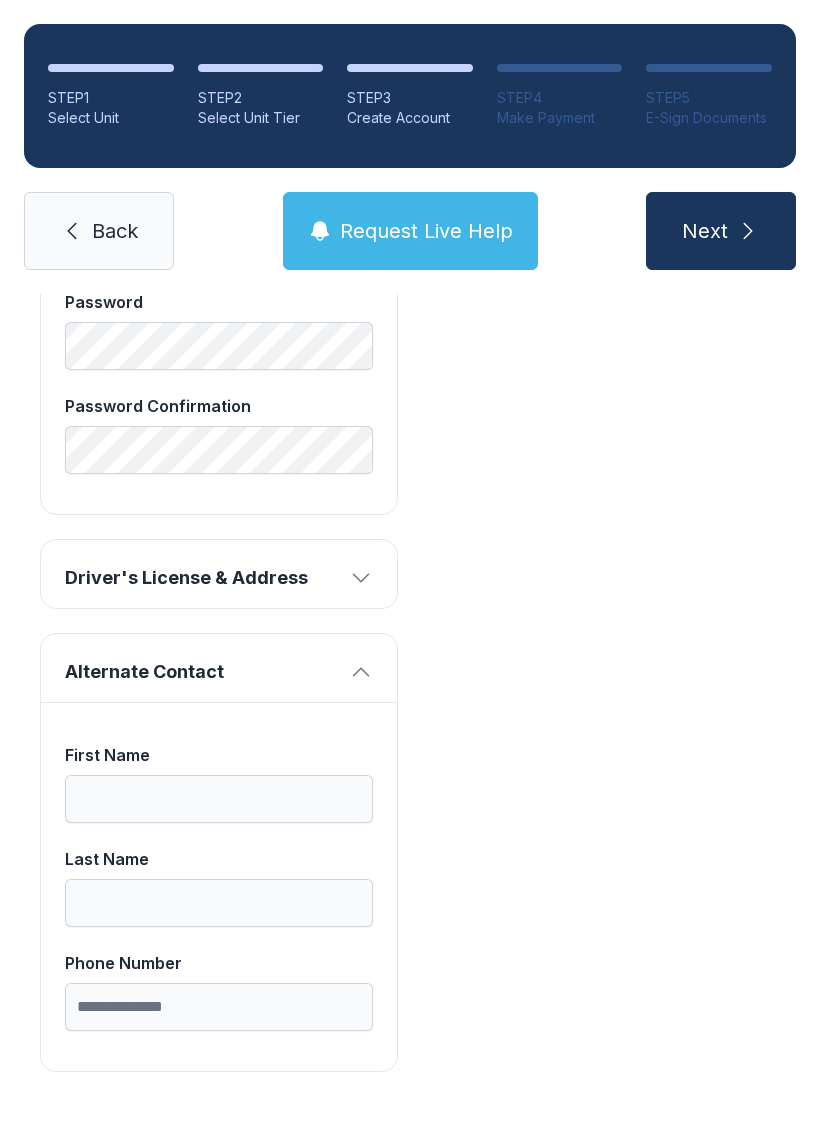 scroll, scrollTop: 954, scrollLeft: 0, axis: vertical 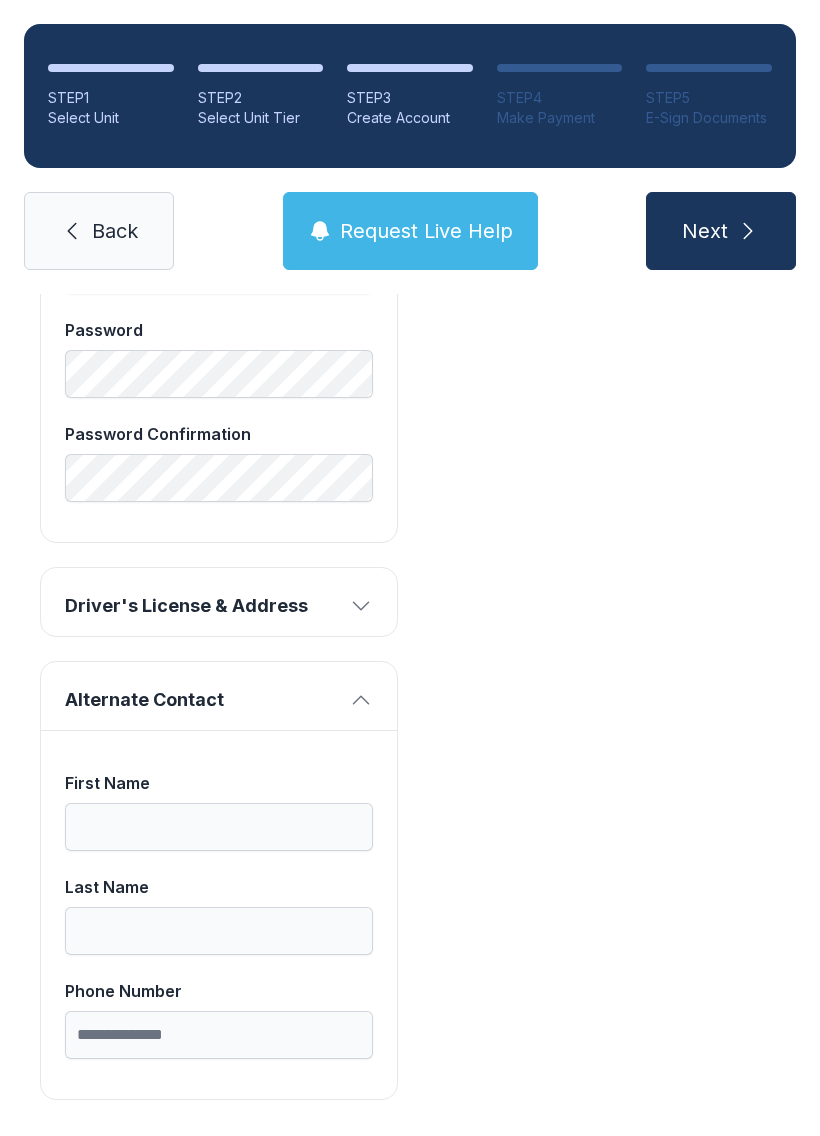 click 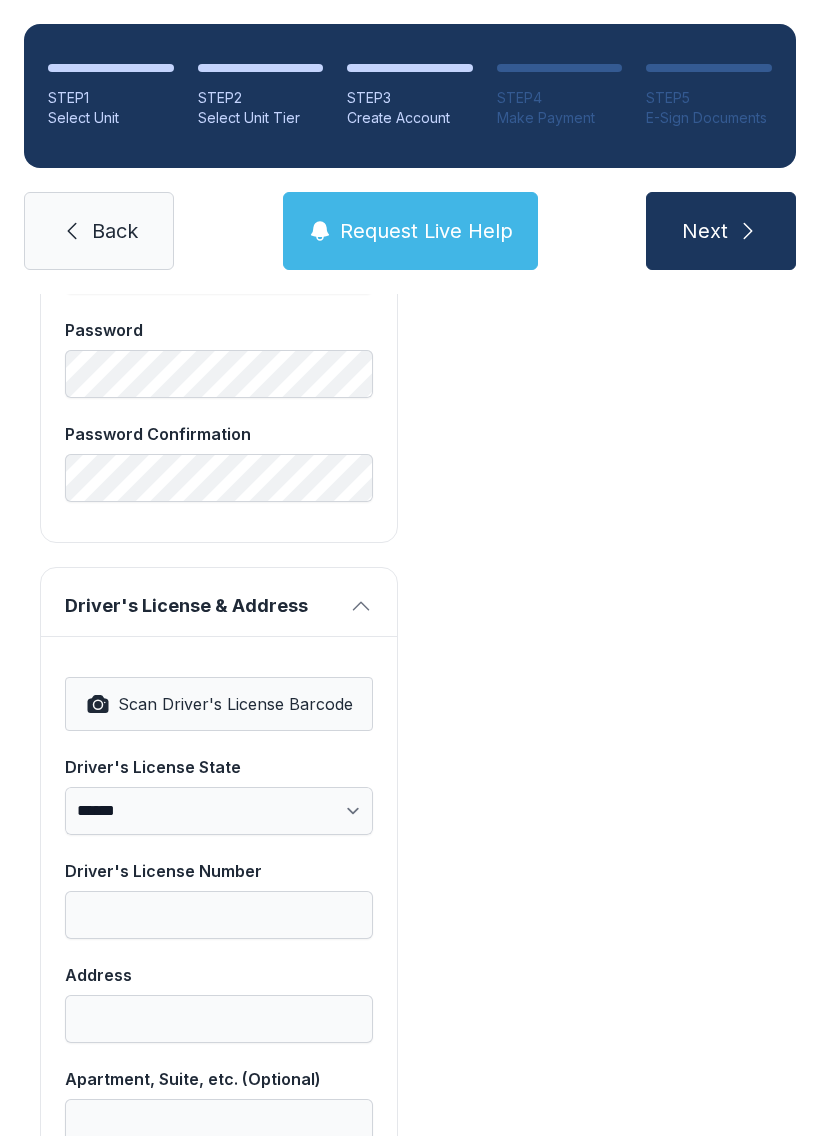 click on "Scan Driver's License Barcode" at bounding box center [219, 704] 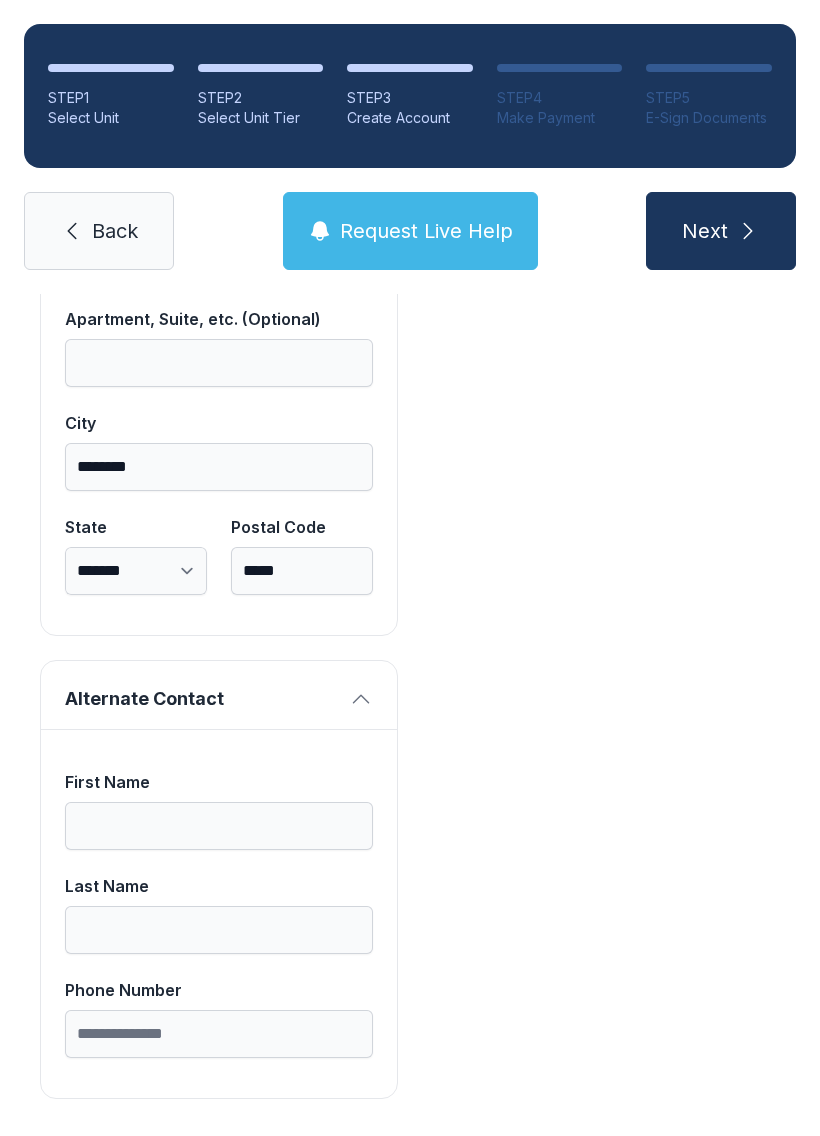 scroll, scrollTop: 1713, scrollLeft: 0, axis: vertical 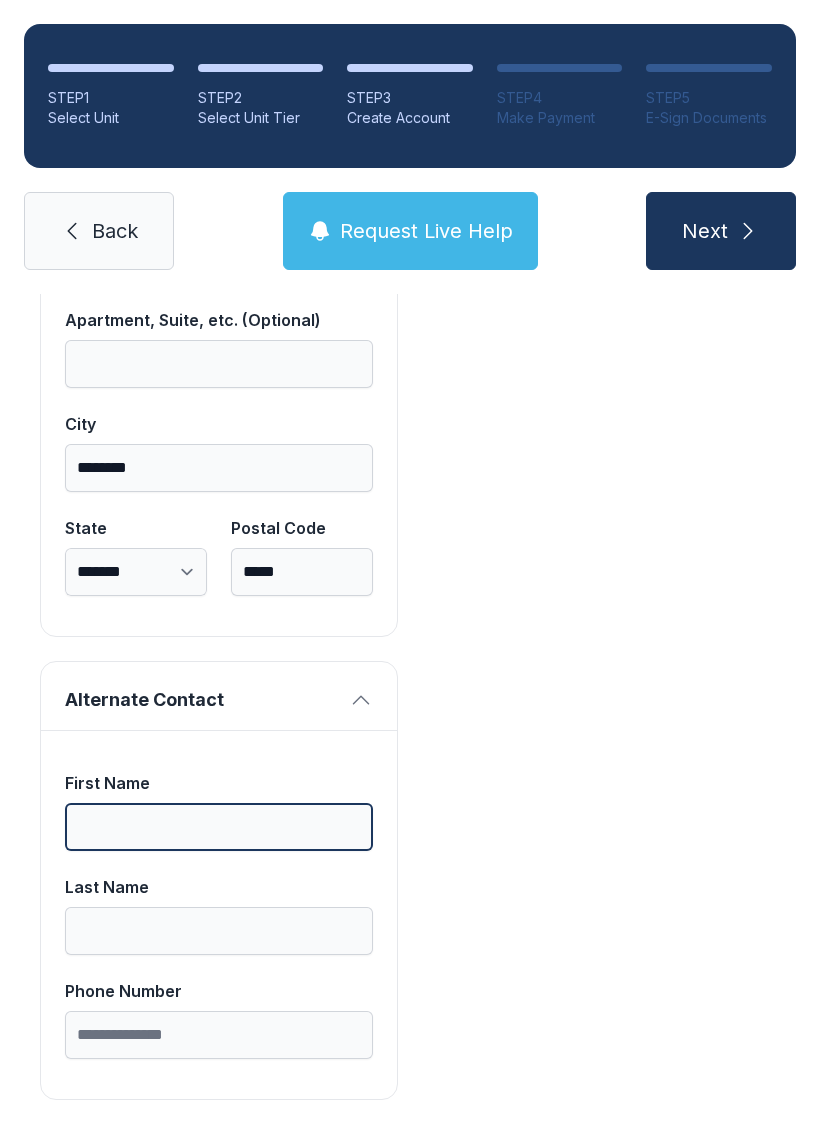 click on "First Name" at bounding box center [219, 827] 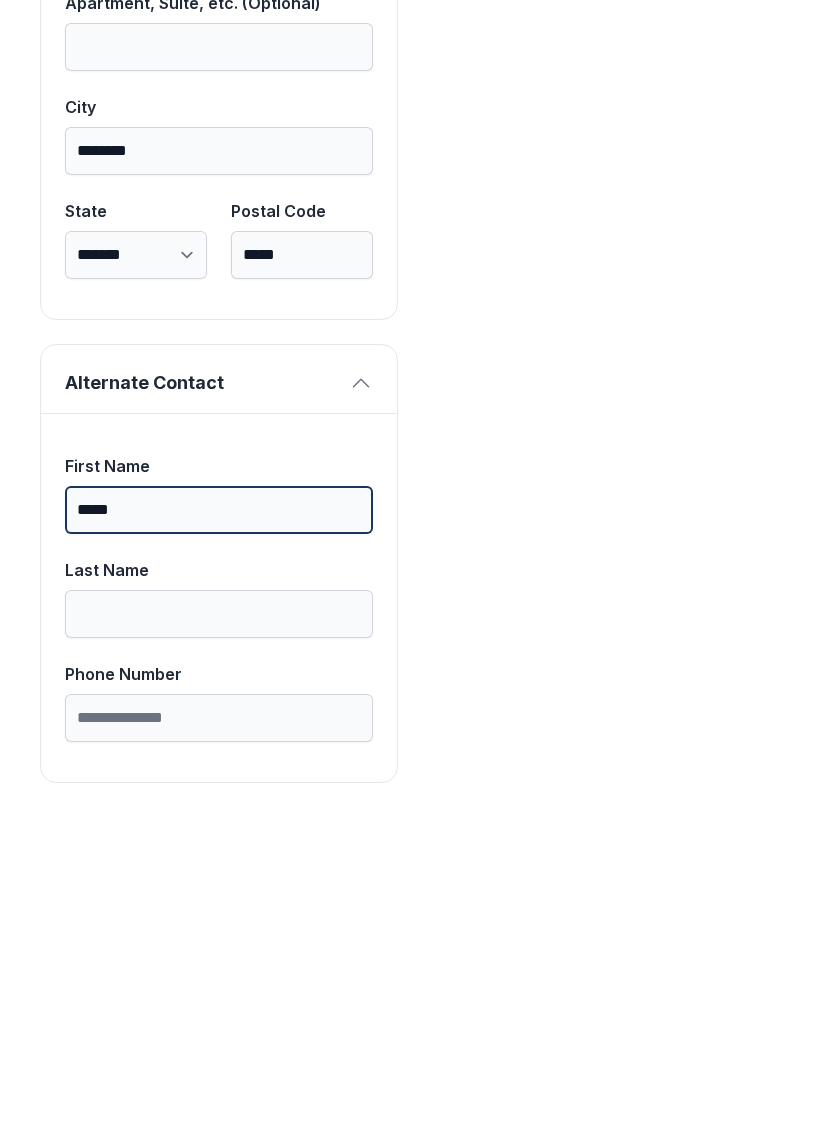 type on "*****" 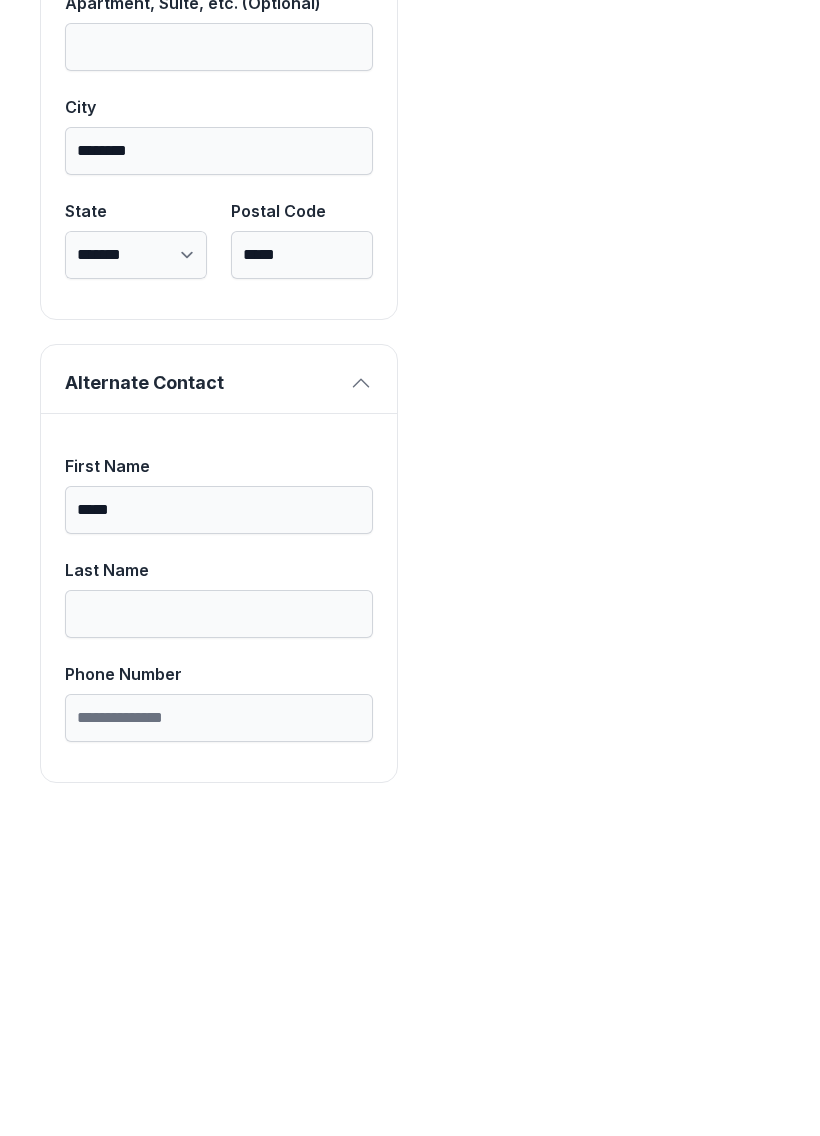 click on "Last Name" at bounding box center (219, 931) 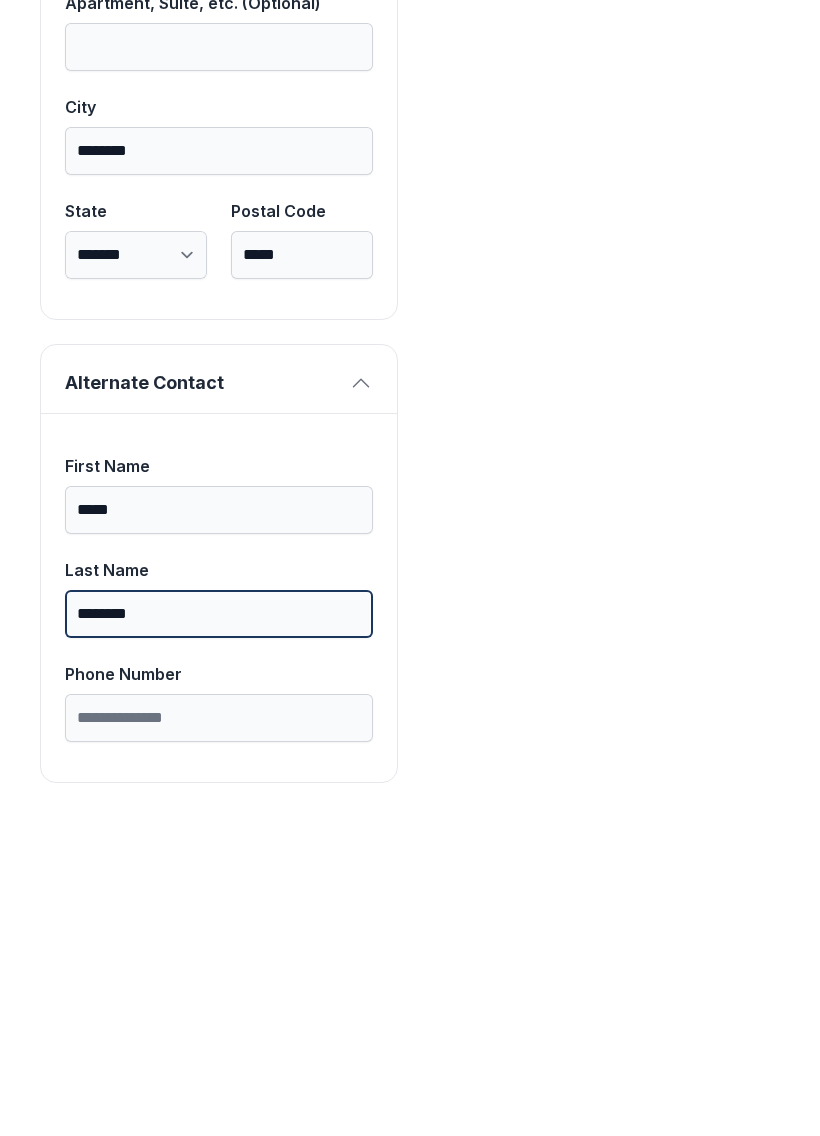 type on "********" 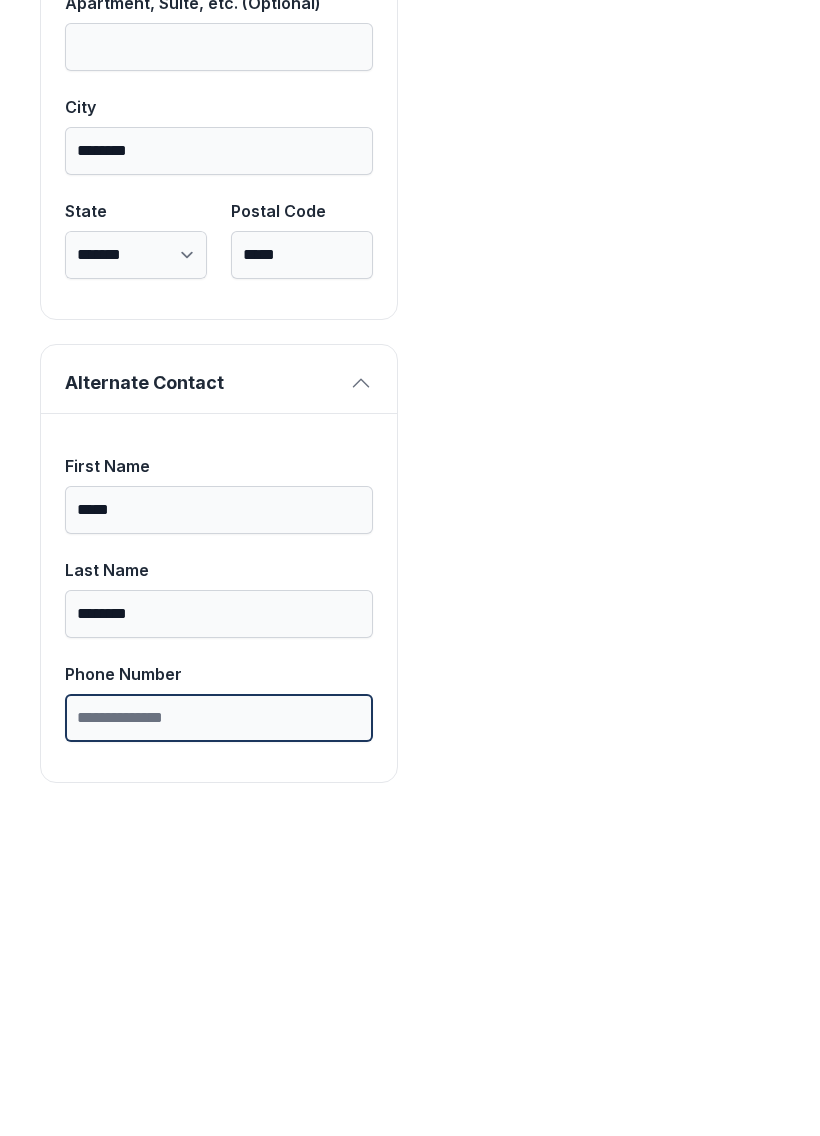 click on "Phone Number" at bounding box center [219, 1035] 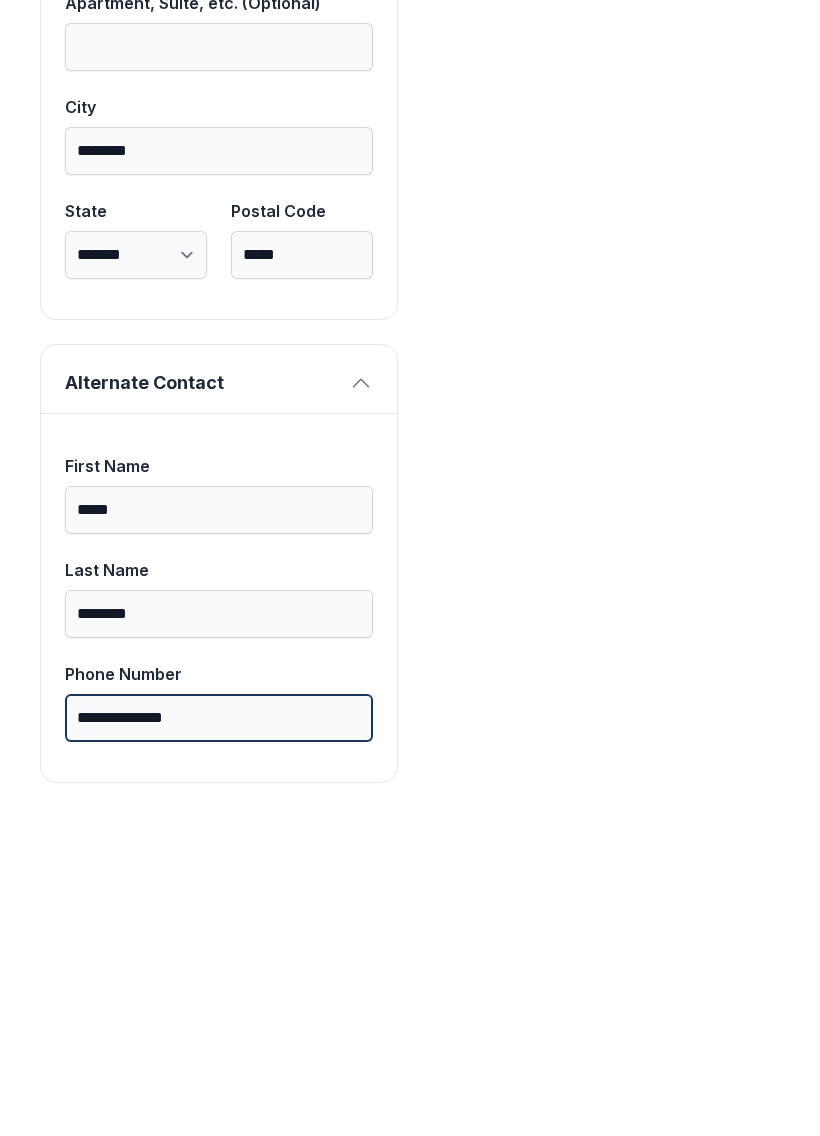 type on "**********" 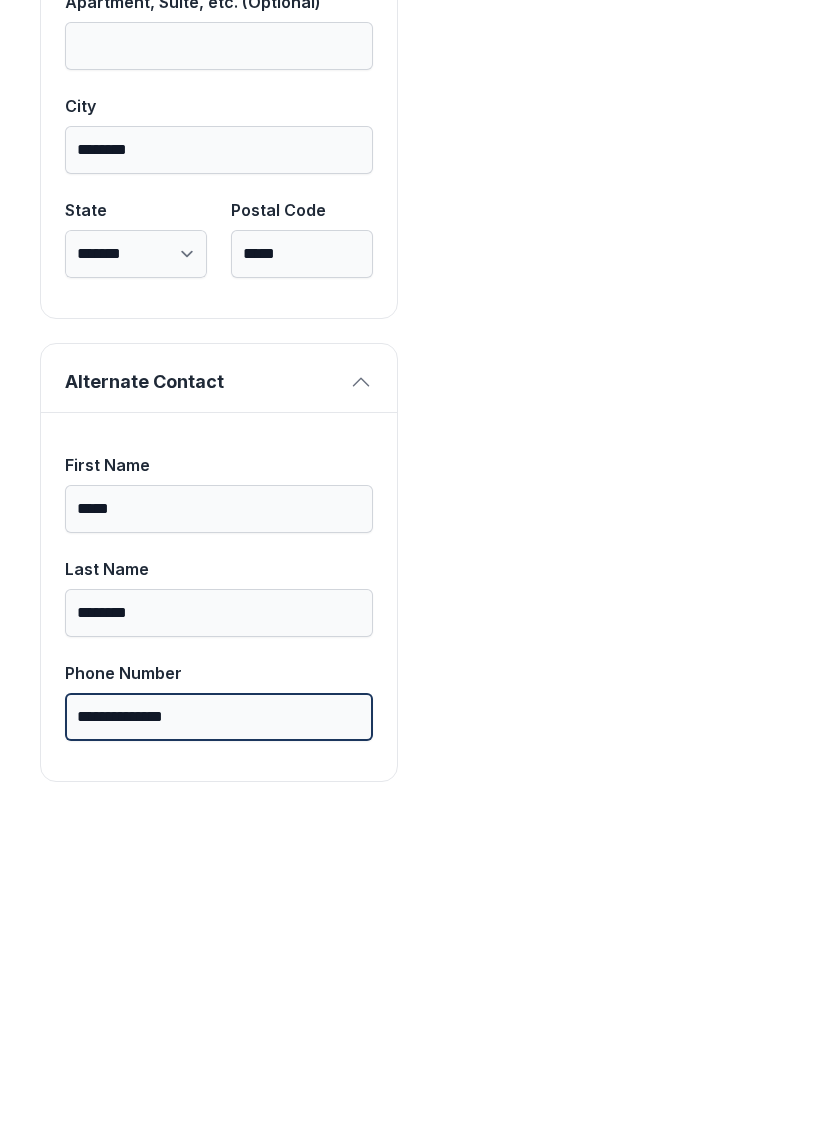 scroll, scrollTop: 1713, scrollLeft: 0, axis: vertical 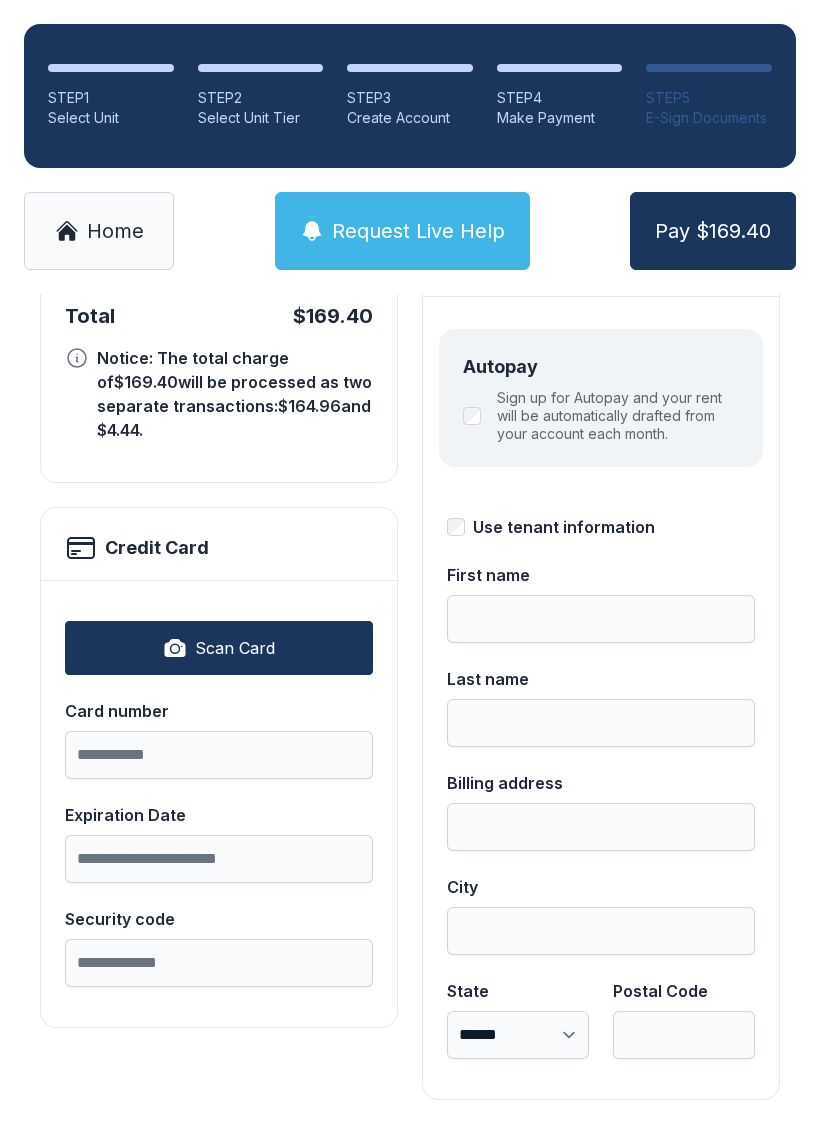 click on "Scan Card" at bounding box center (219, 648) 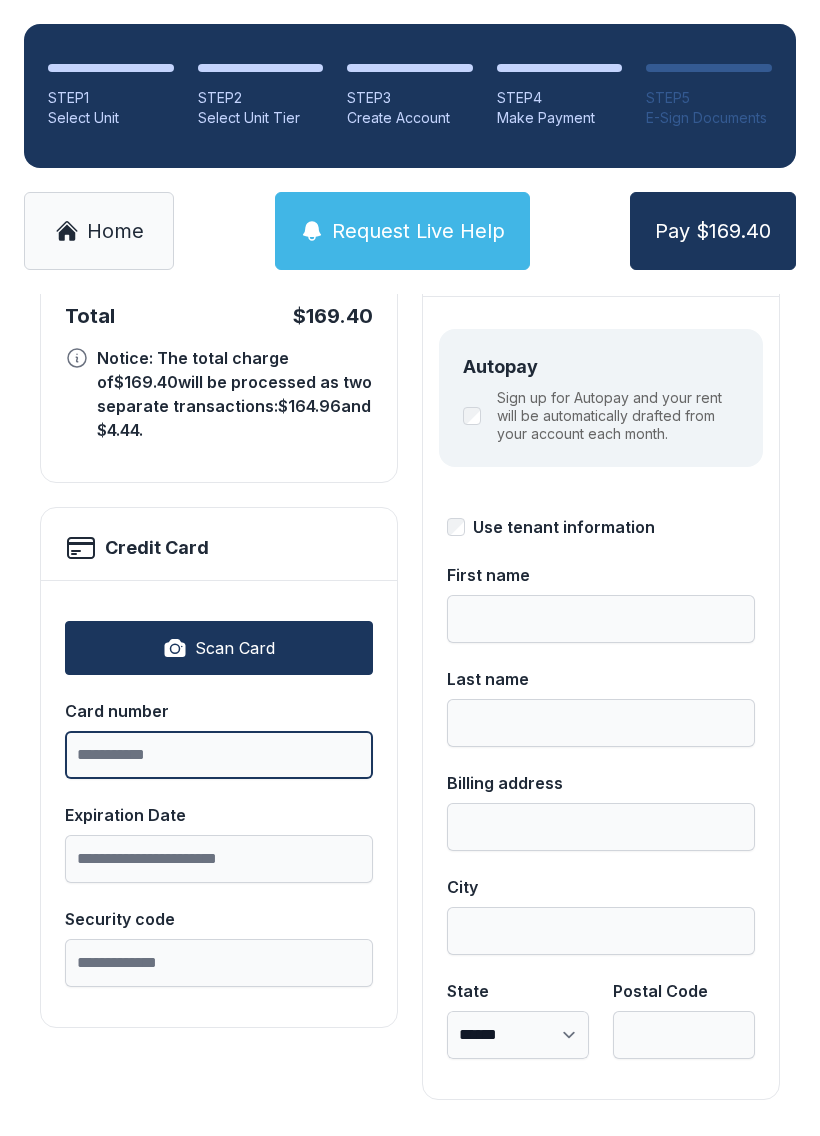 click on "Card number" at bounding box center [219, 755] 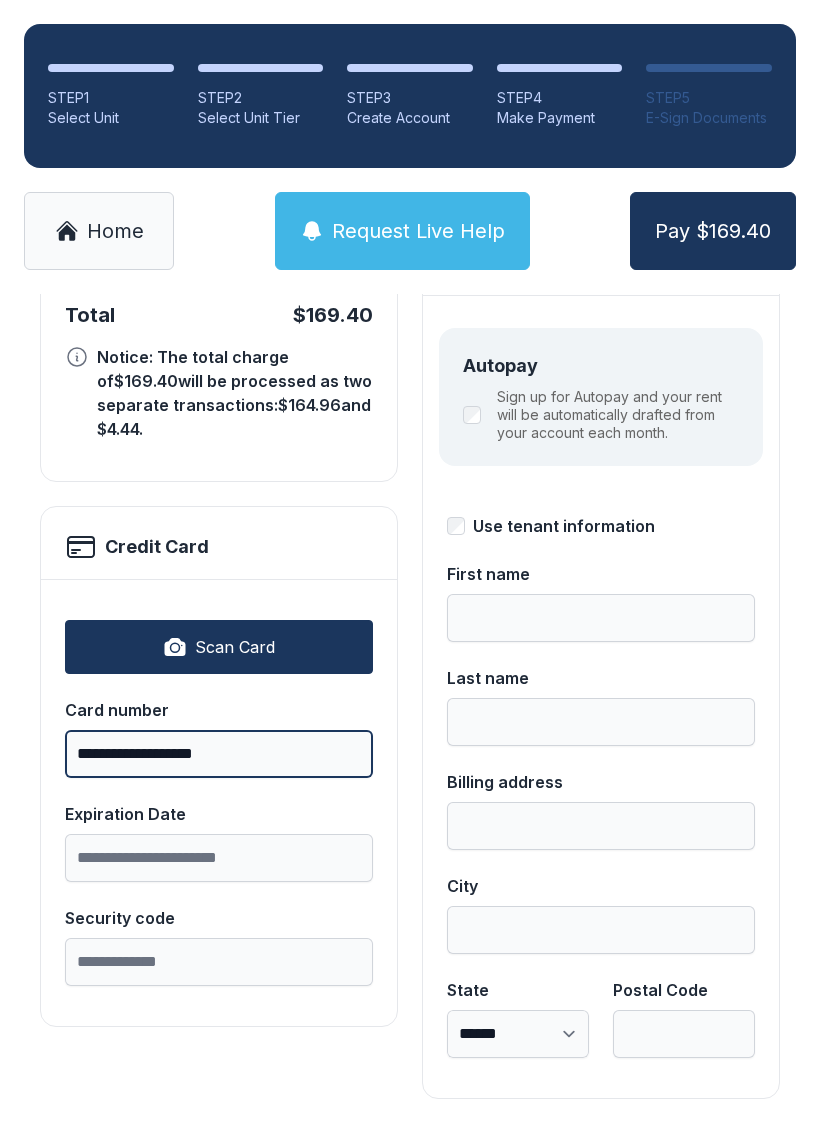 scroll, scrollTop: 218, scrollLeft: 0, axis: vertical 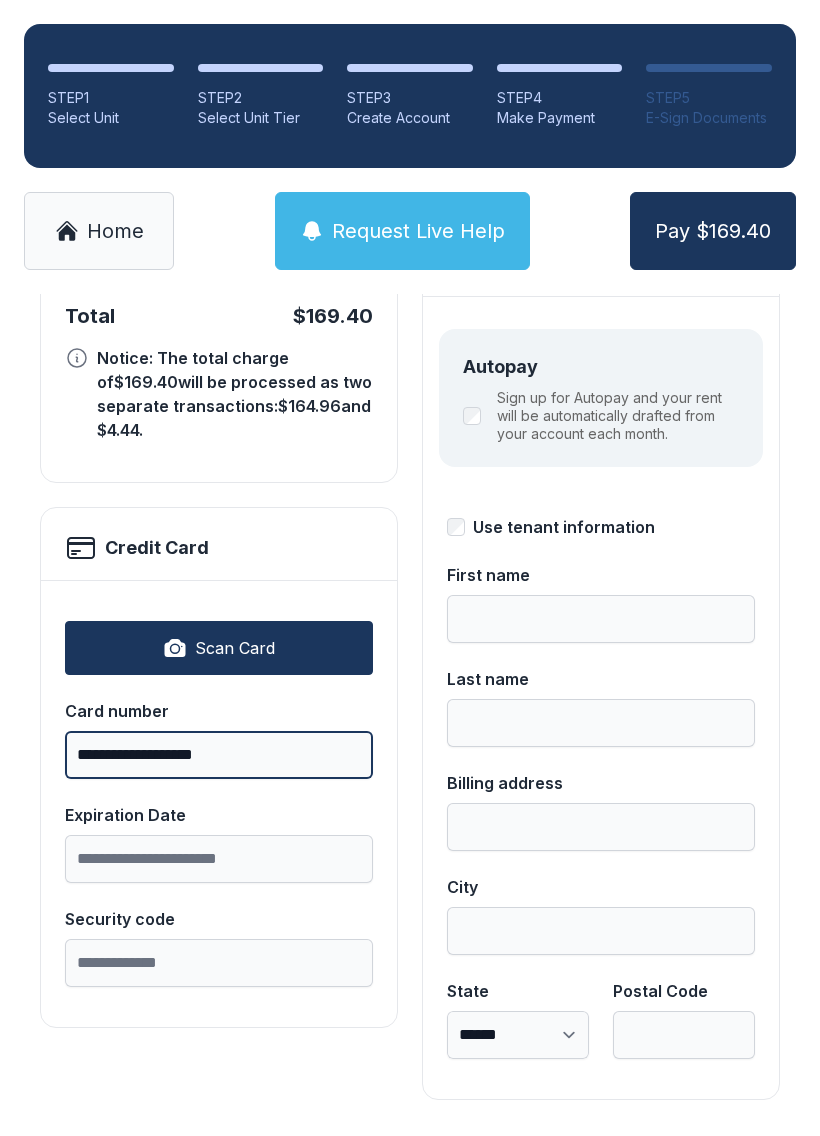 type on "**********" 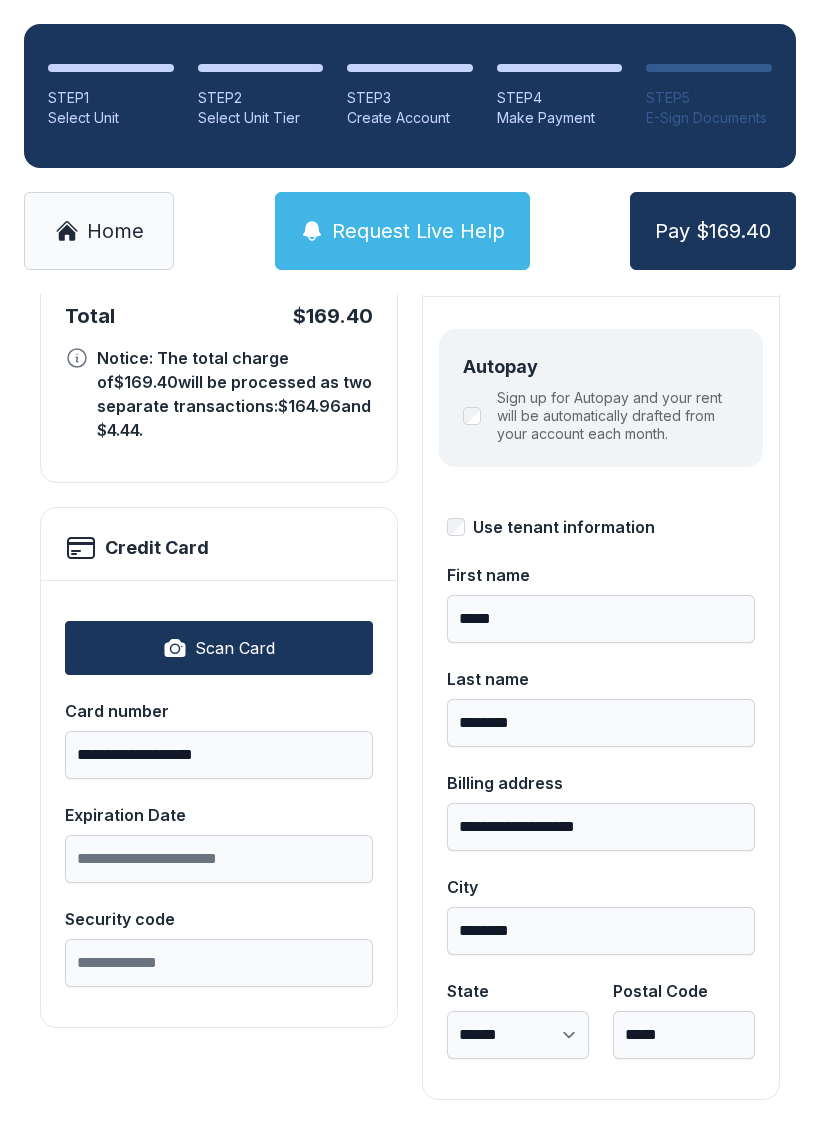 type on "*****" 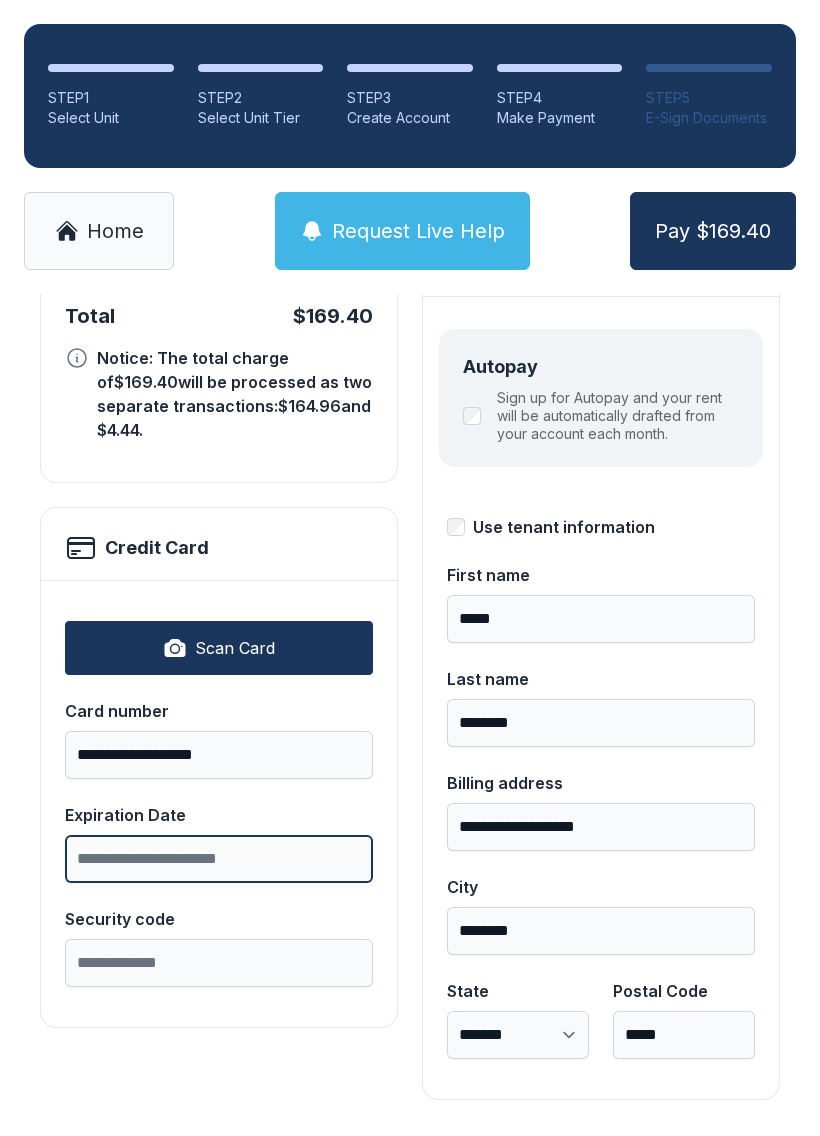 click on "Expiration Date" at bounding box center (219, 859) 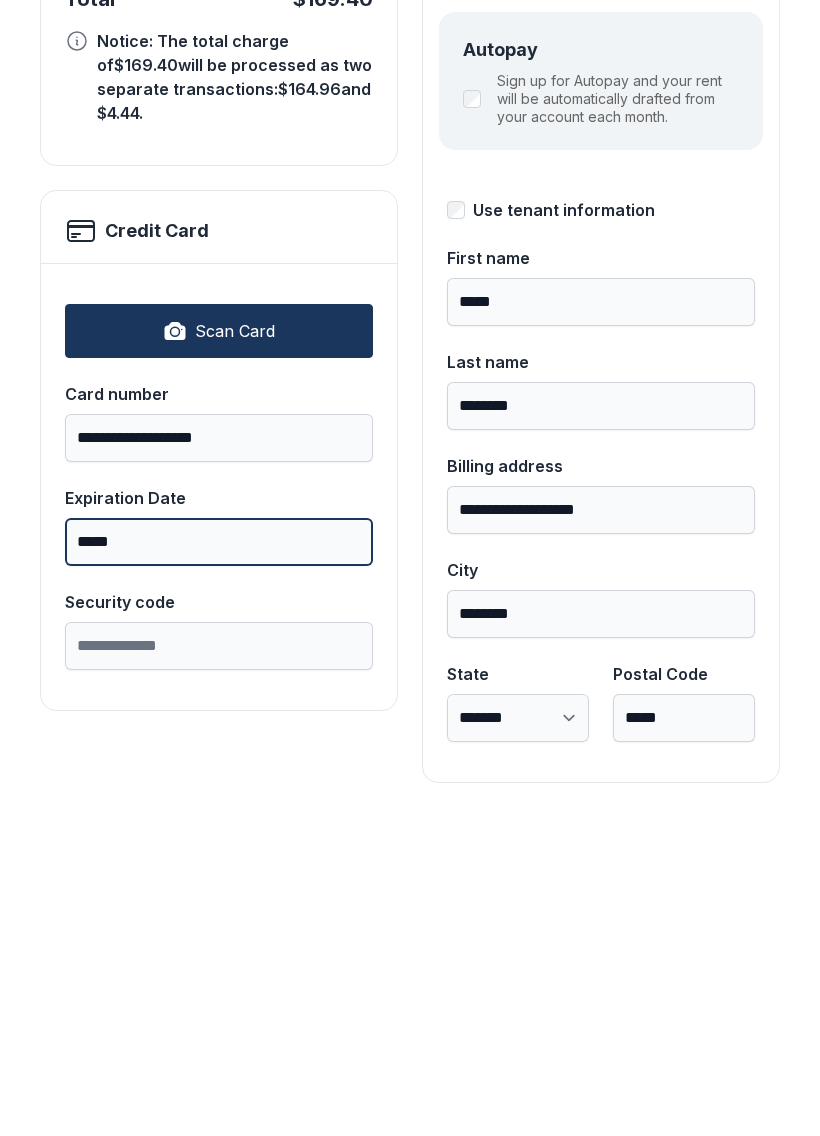 type on "*****" 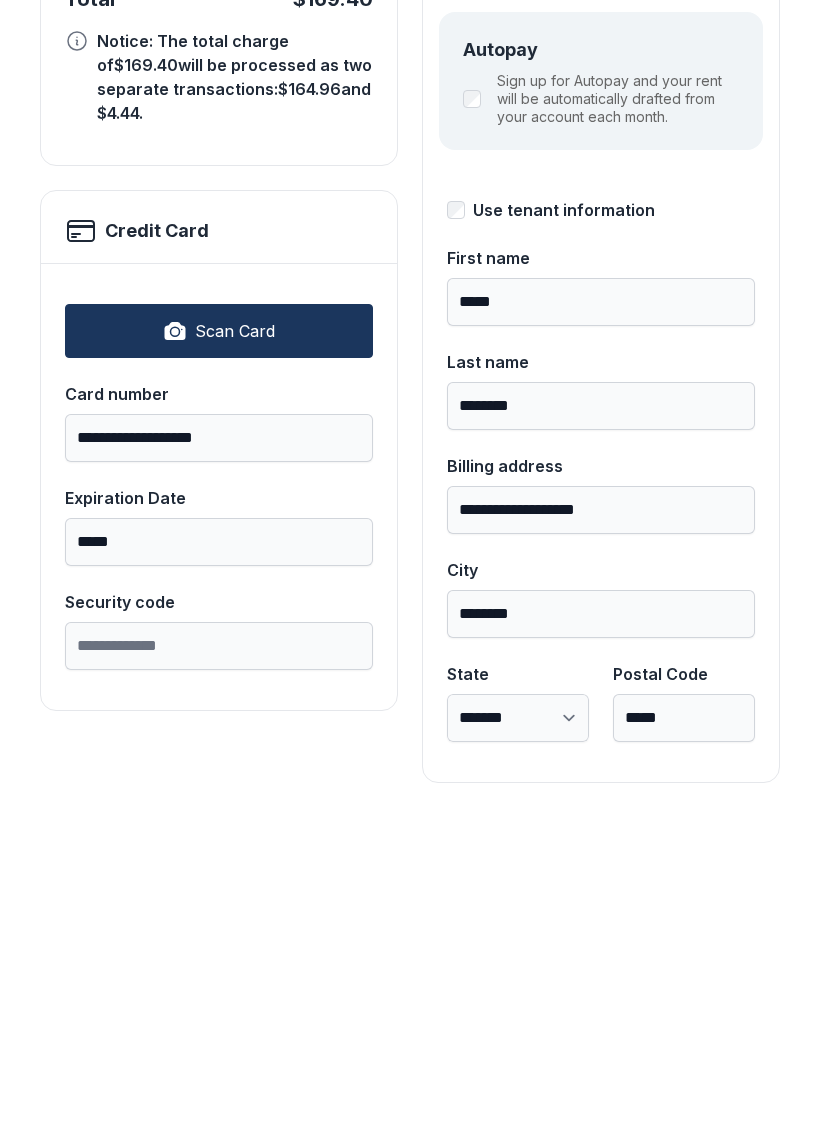 click on "Security code" at bounding box center [219, 963] 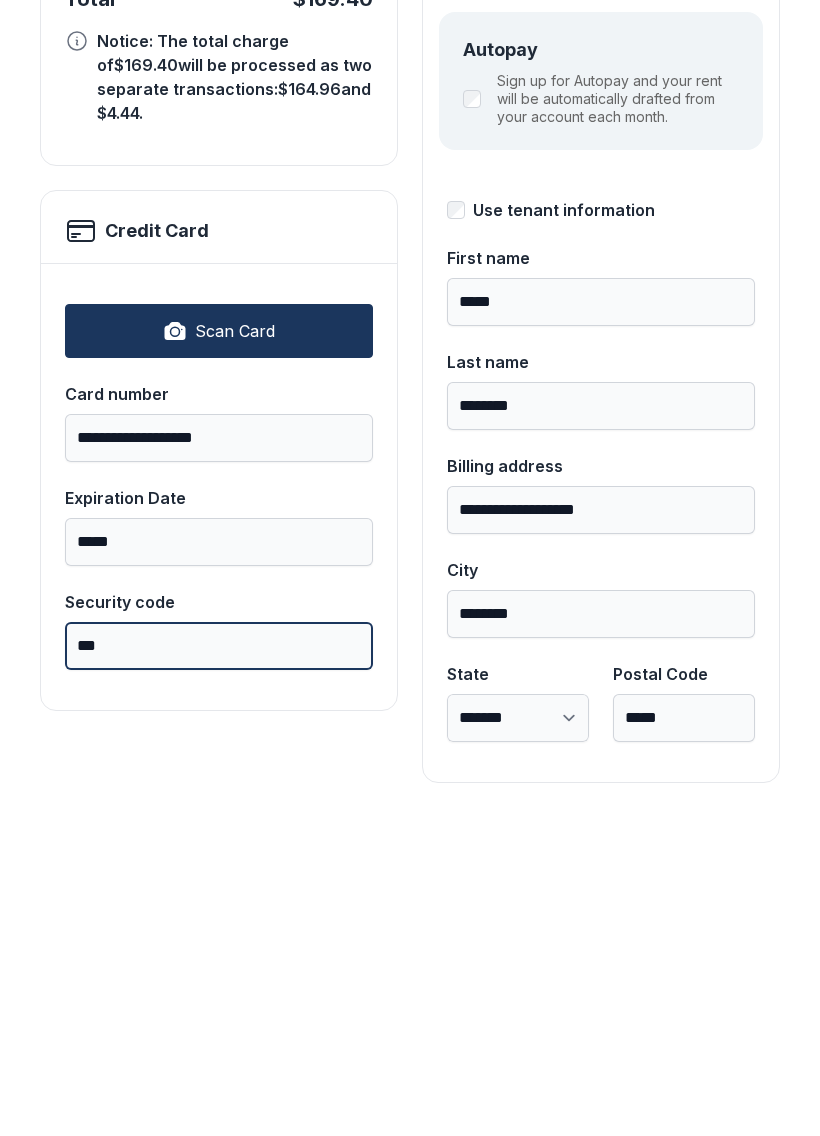 type on "***" 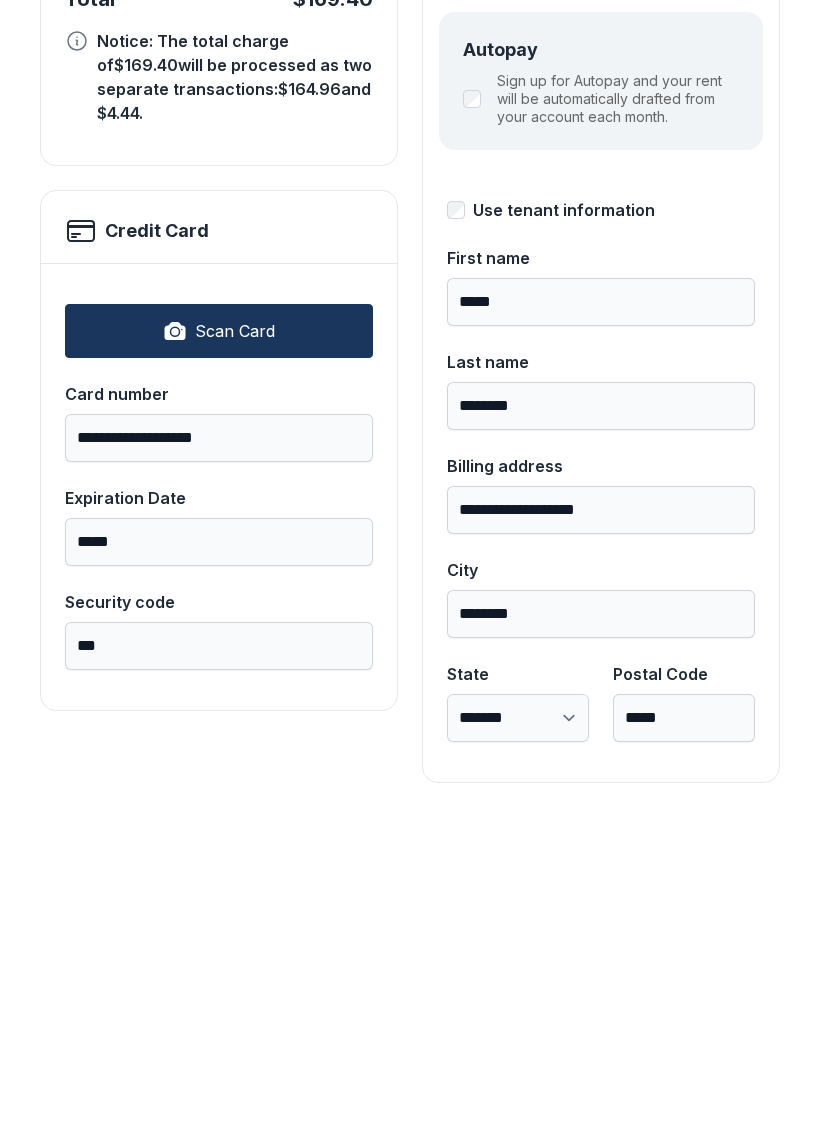 click on "**********" at bounding box center (219, 644) 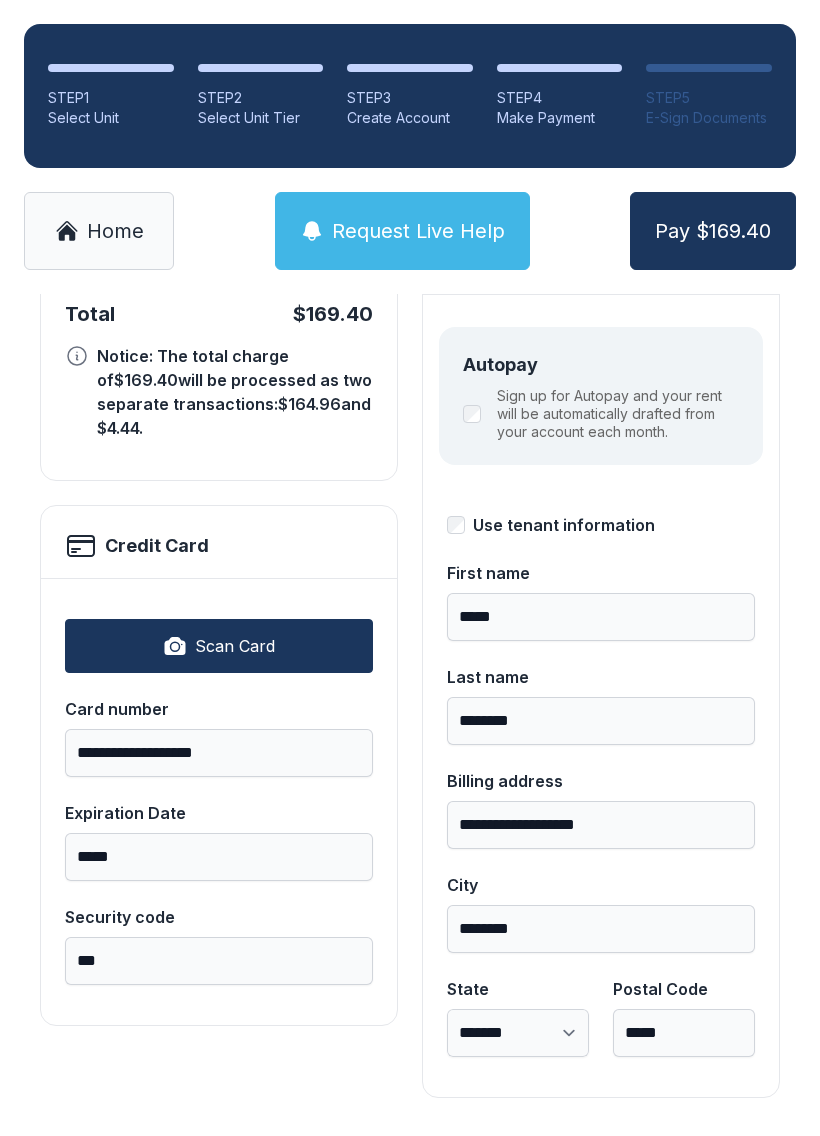 scroll, scrollTop: 218, scrollLeft: 0, axis: vertical 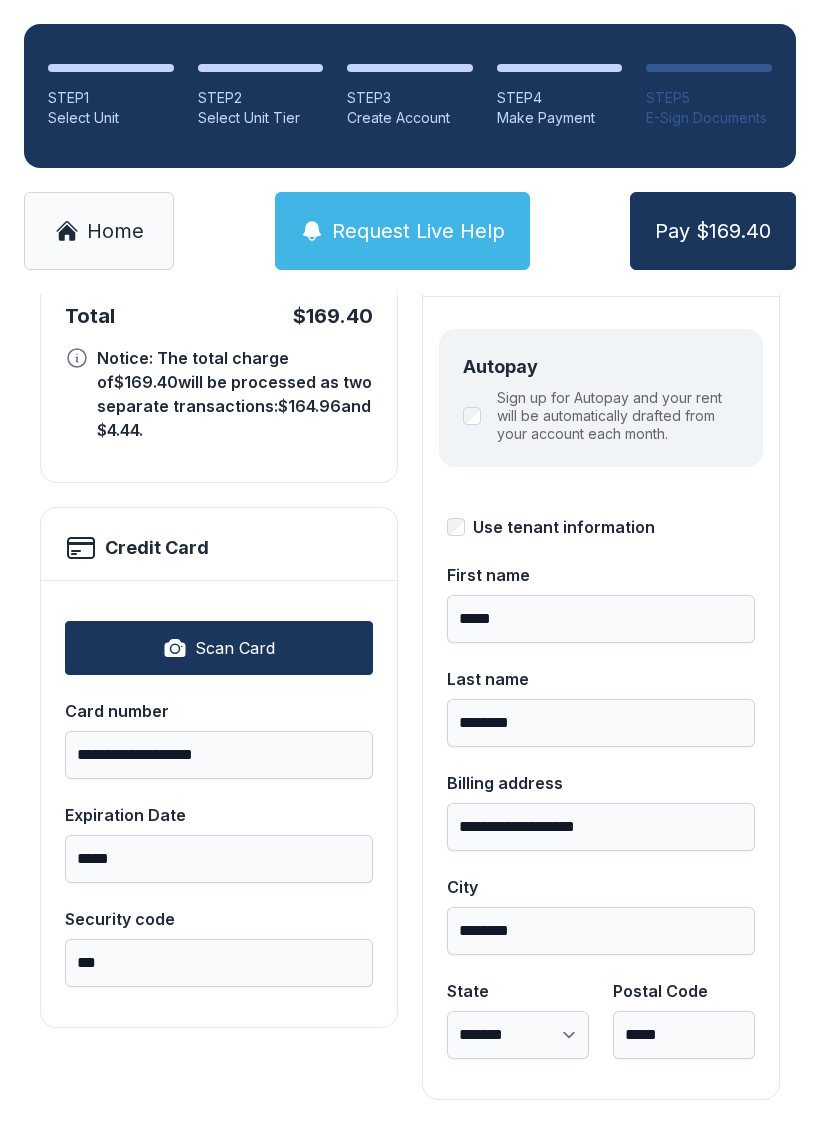 click on "Pay $169.40" at bounding box center [713, 231] 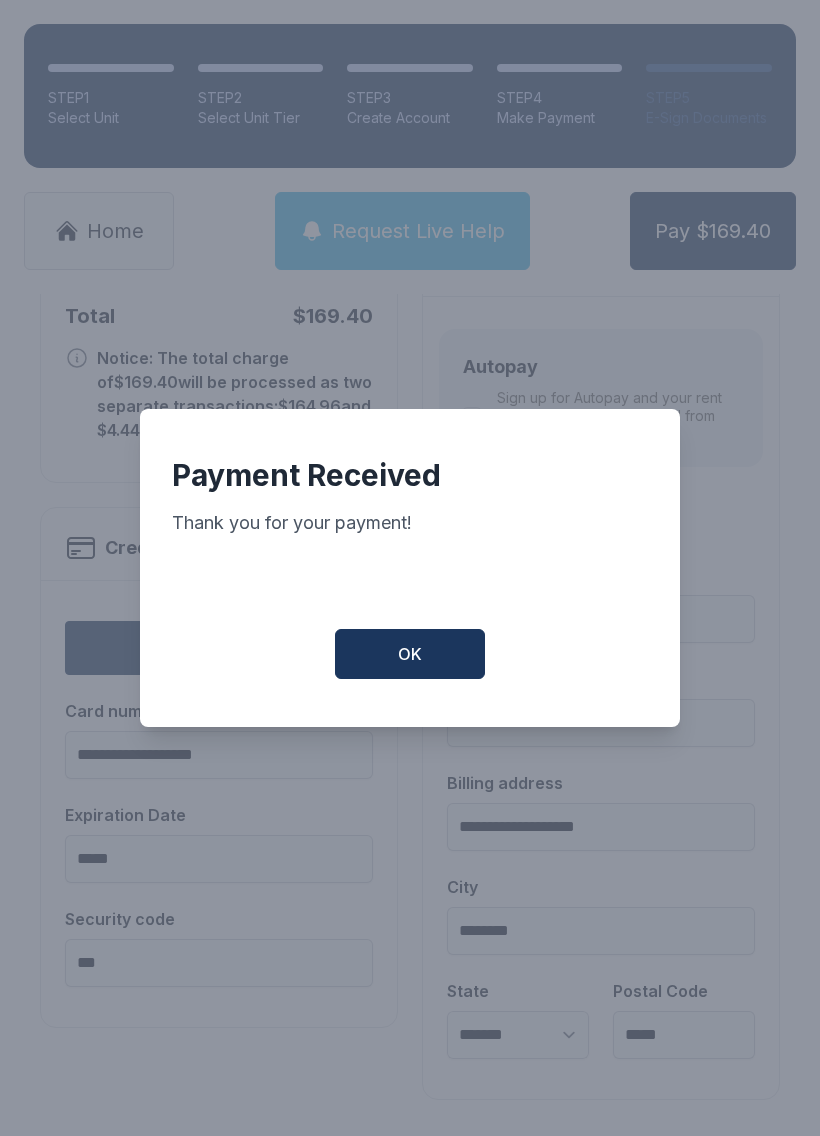 click on "OK" at bounding box center [410, 654] 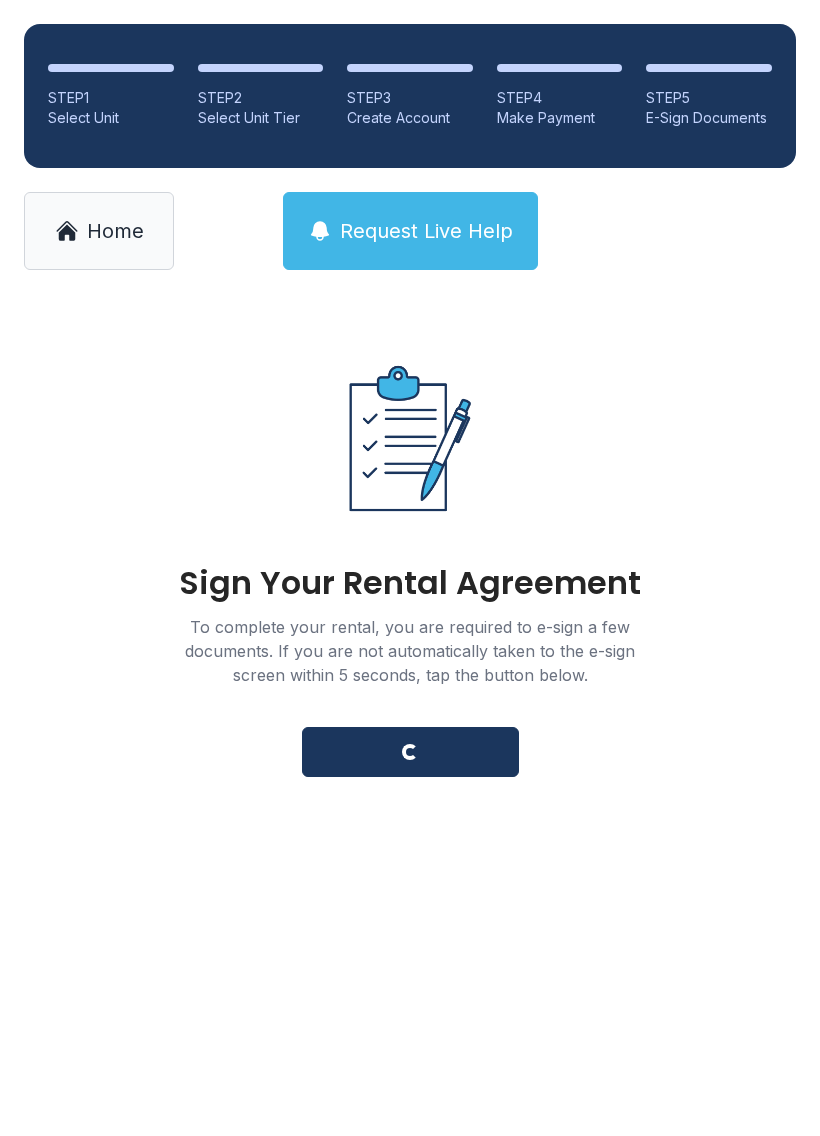 scroll, scrollTop: 0, scrollLeft: 0, axis: both 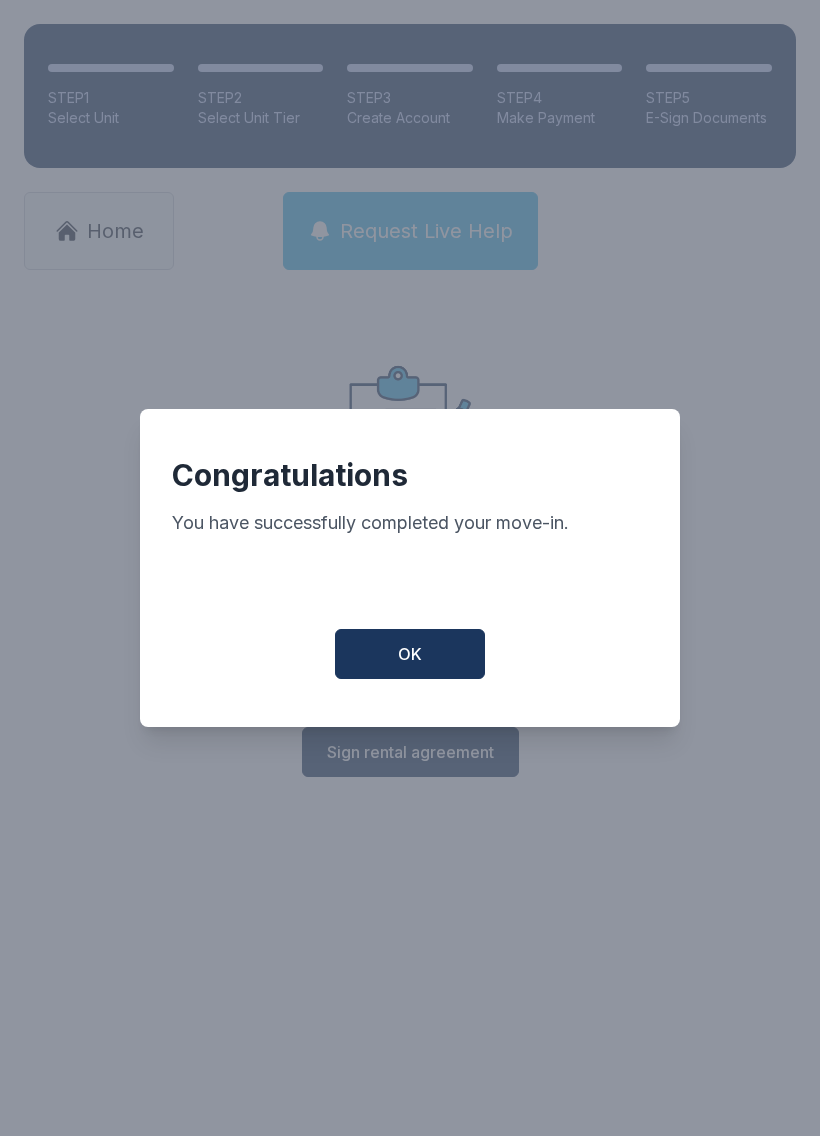 click on "OK" at bounding box center [410, 654] 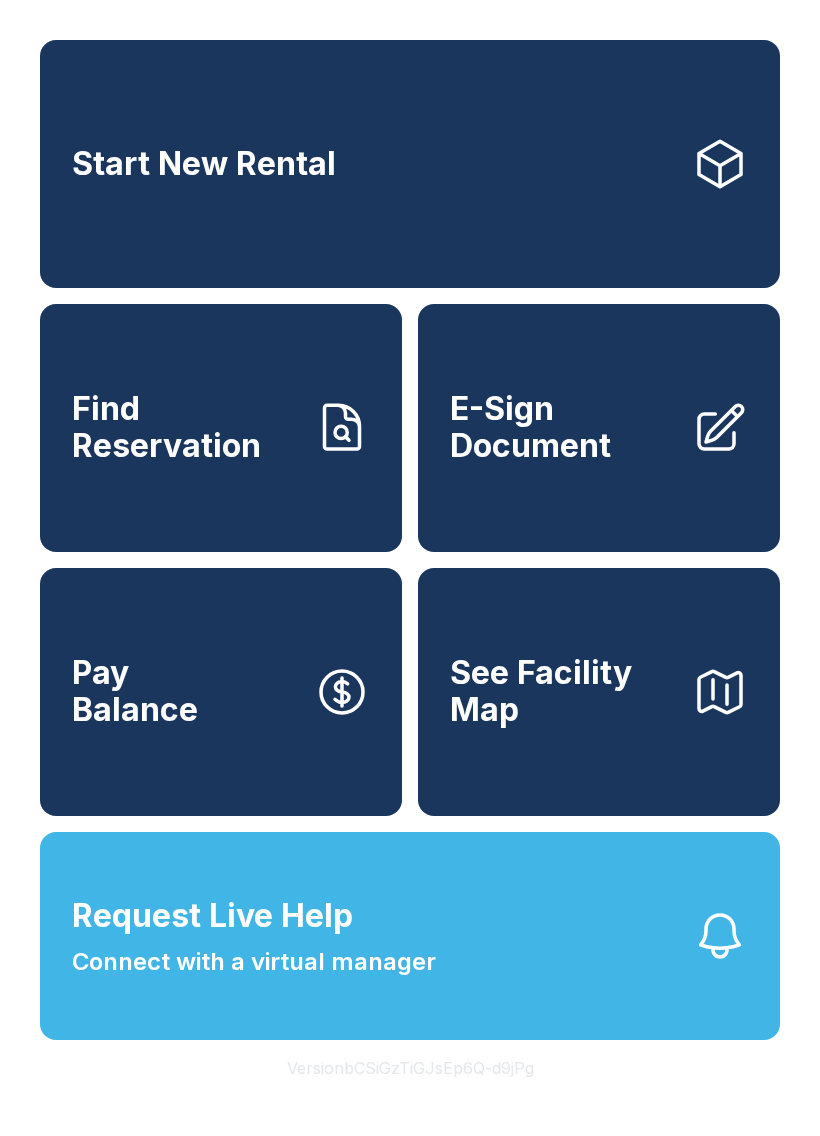 click on "Connect with a virtual manager" at bounding box center (254, 962) 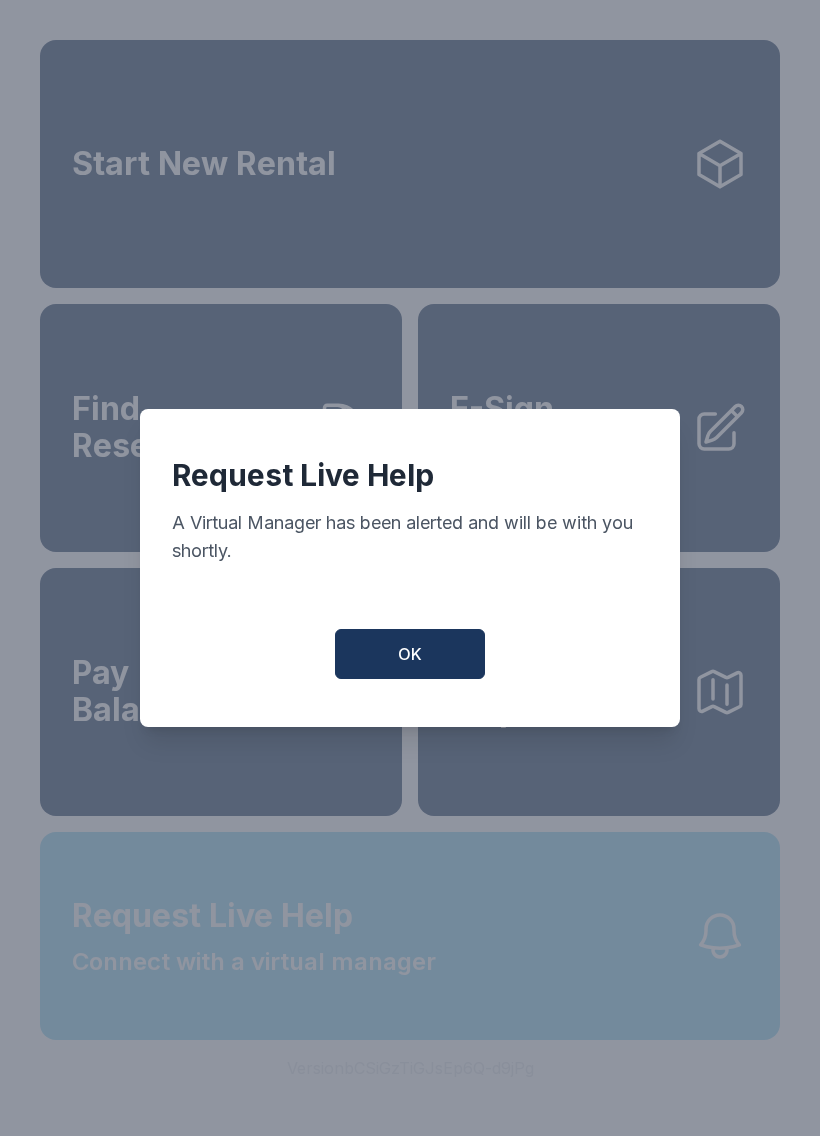 click on "OK" at bounding box center [410, 654] 